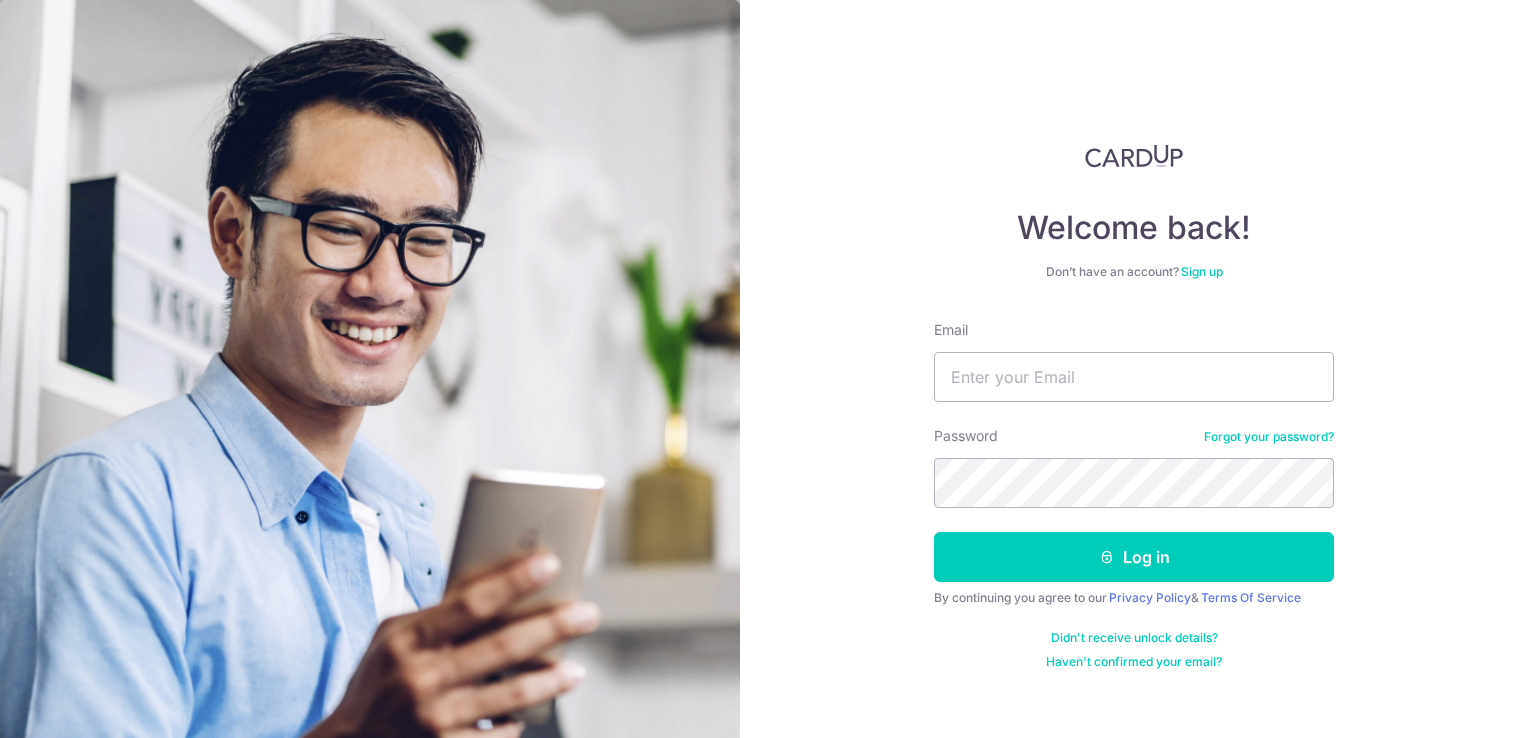 scroll, scrollTop: 0, scrollLeft: 0, axis: both 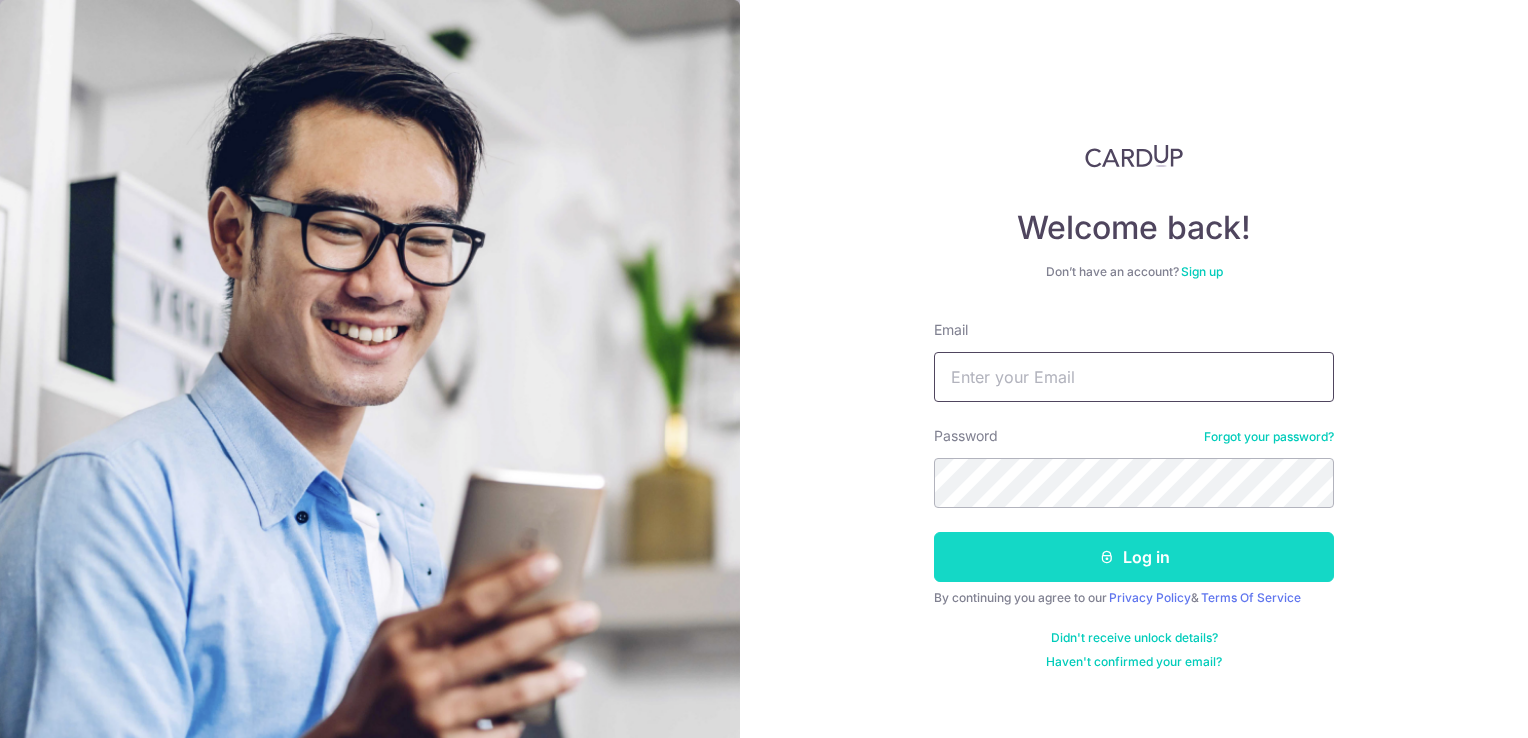 type on "[EMAIL]" 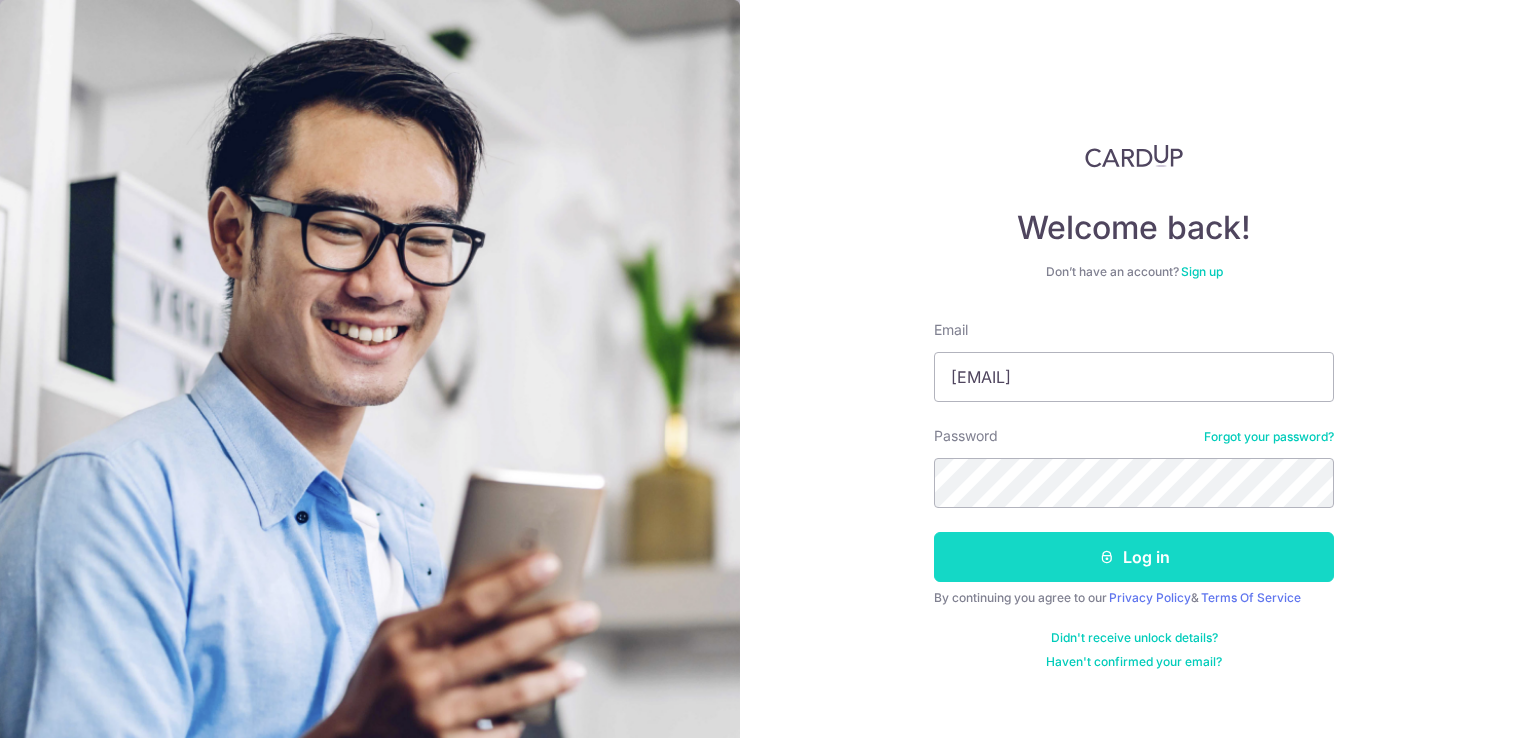 click on "Log in" at bounding box center [1134, 557] 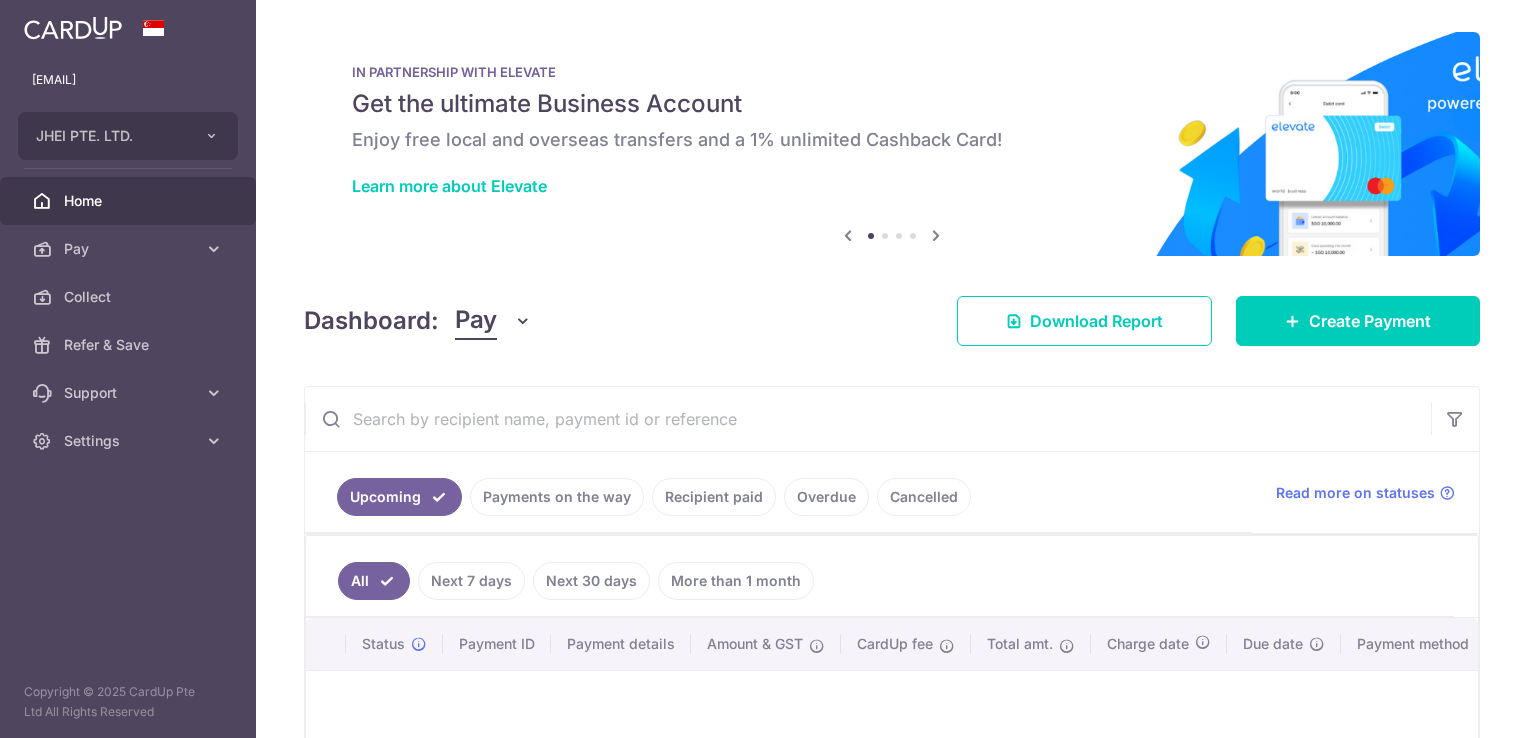 scroll, scrollTop: 0, scrollLeft: 0, axis: both 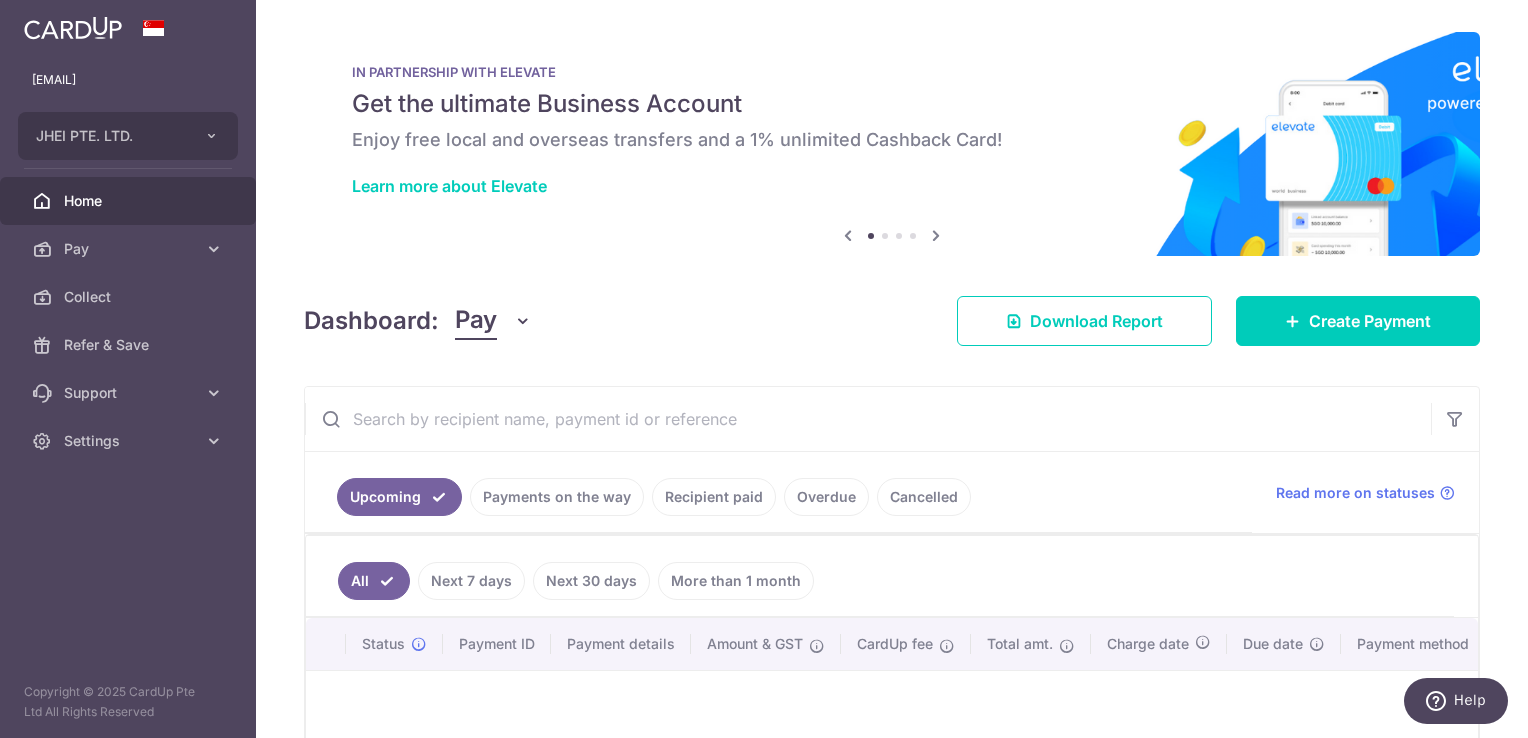 click on "Recipient paid" at bounding box center [714, 497] 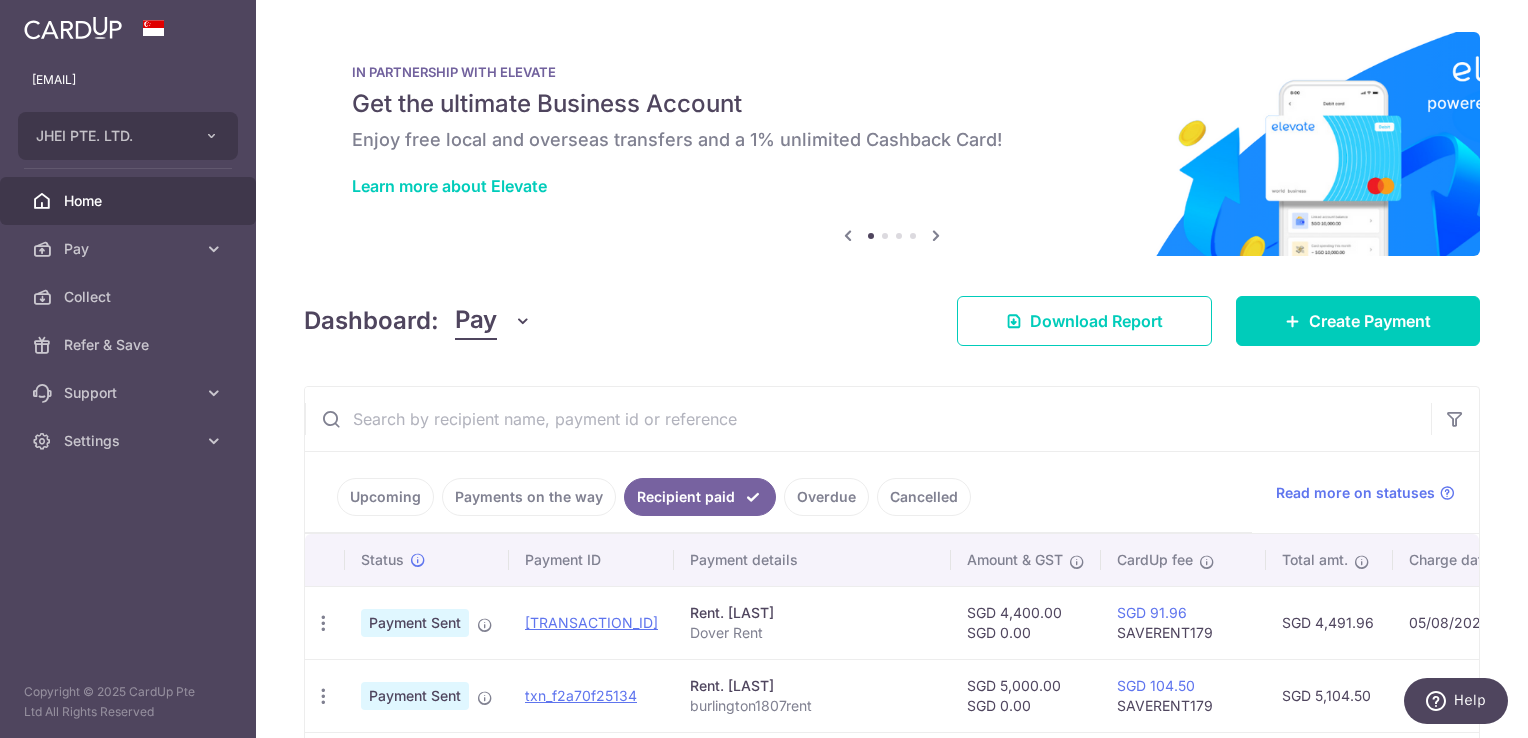 click at bounding box center [868, 419] 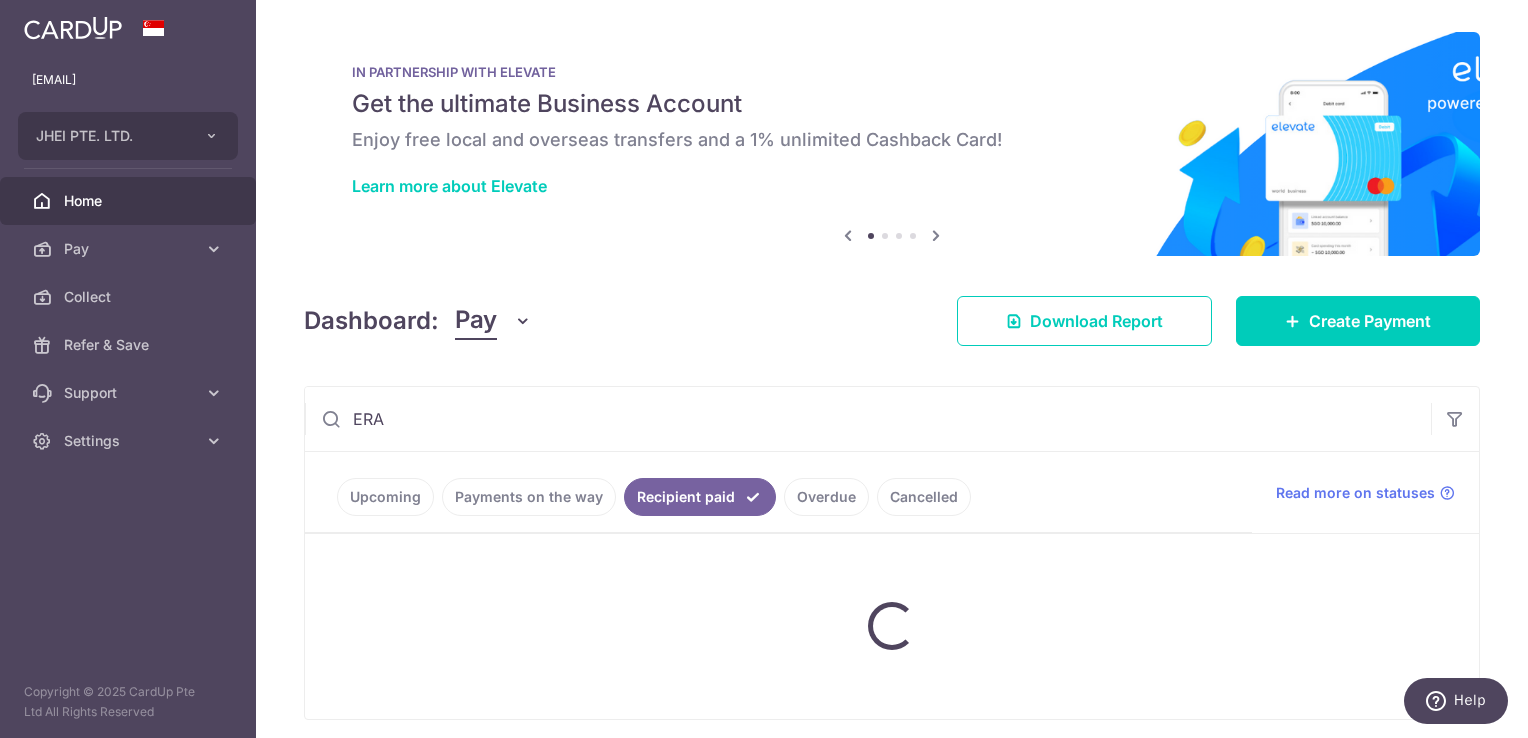 type on "ERA" 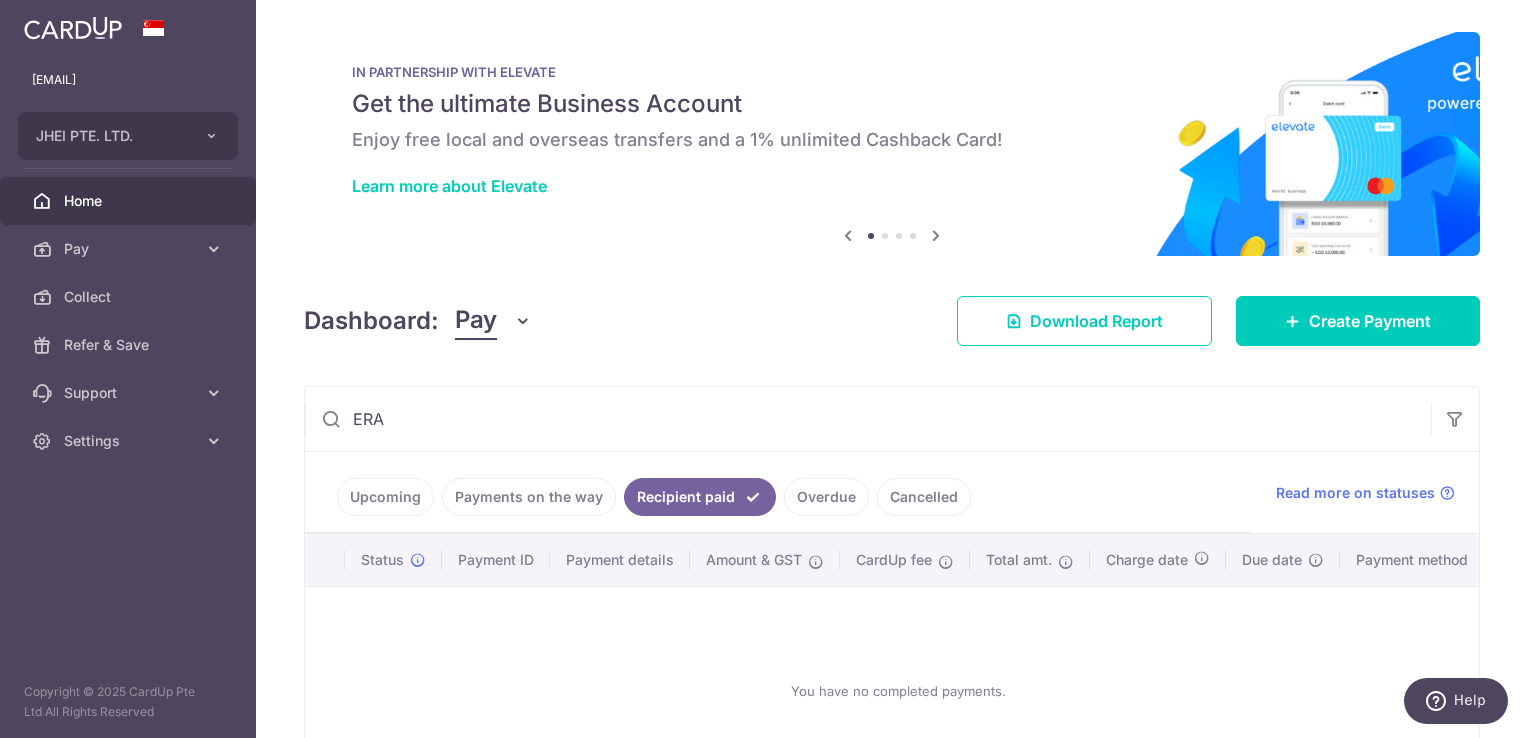 click on "Payments on the way" at bounding box center [529, 497] 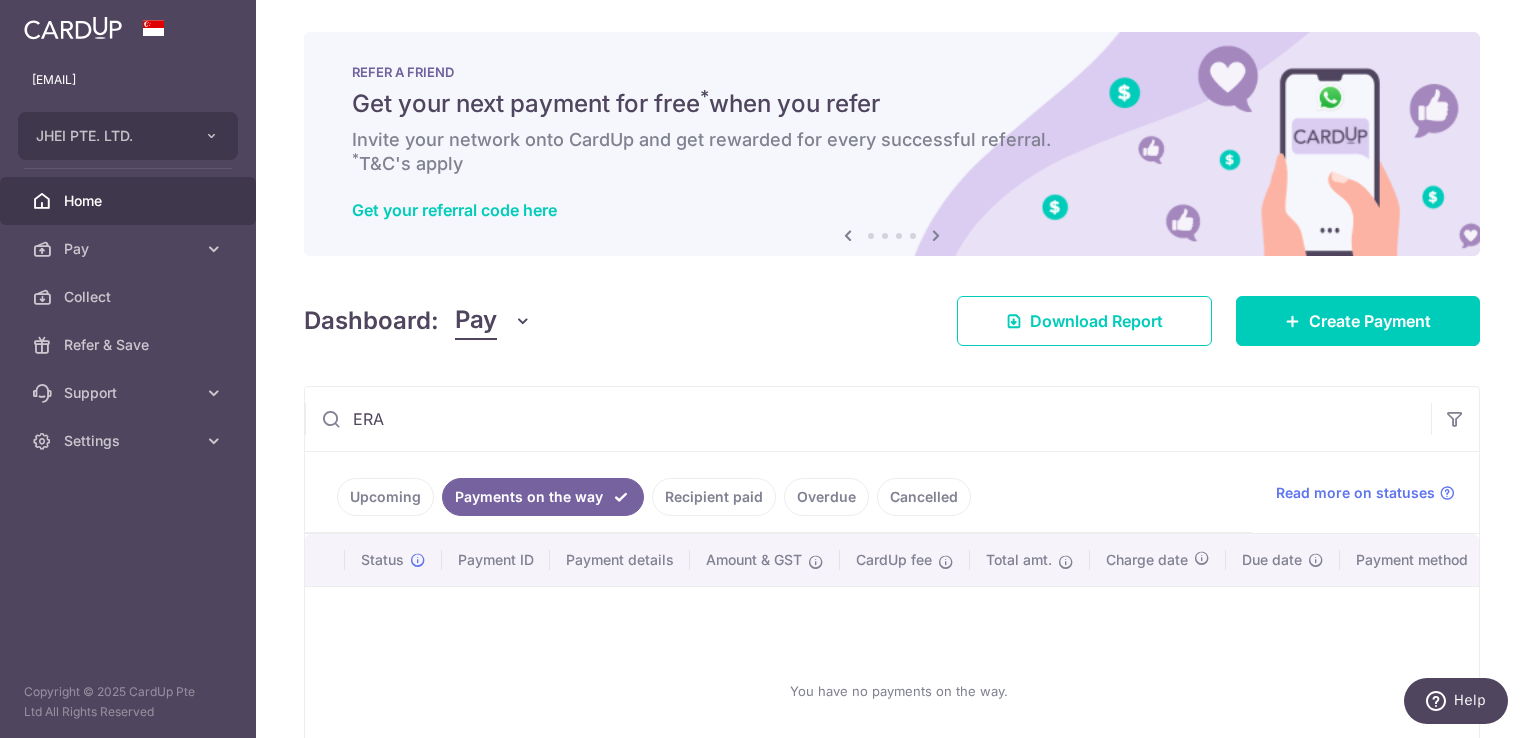 click on "Recipient paid" at bounding box center (714, 497) 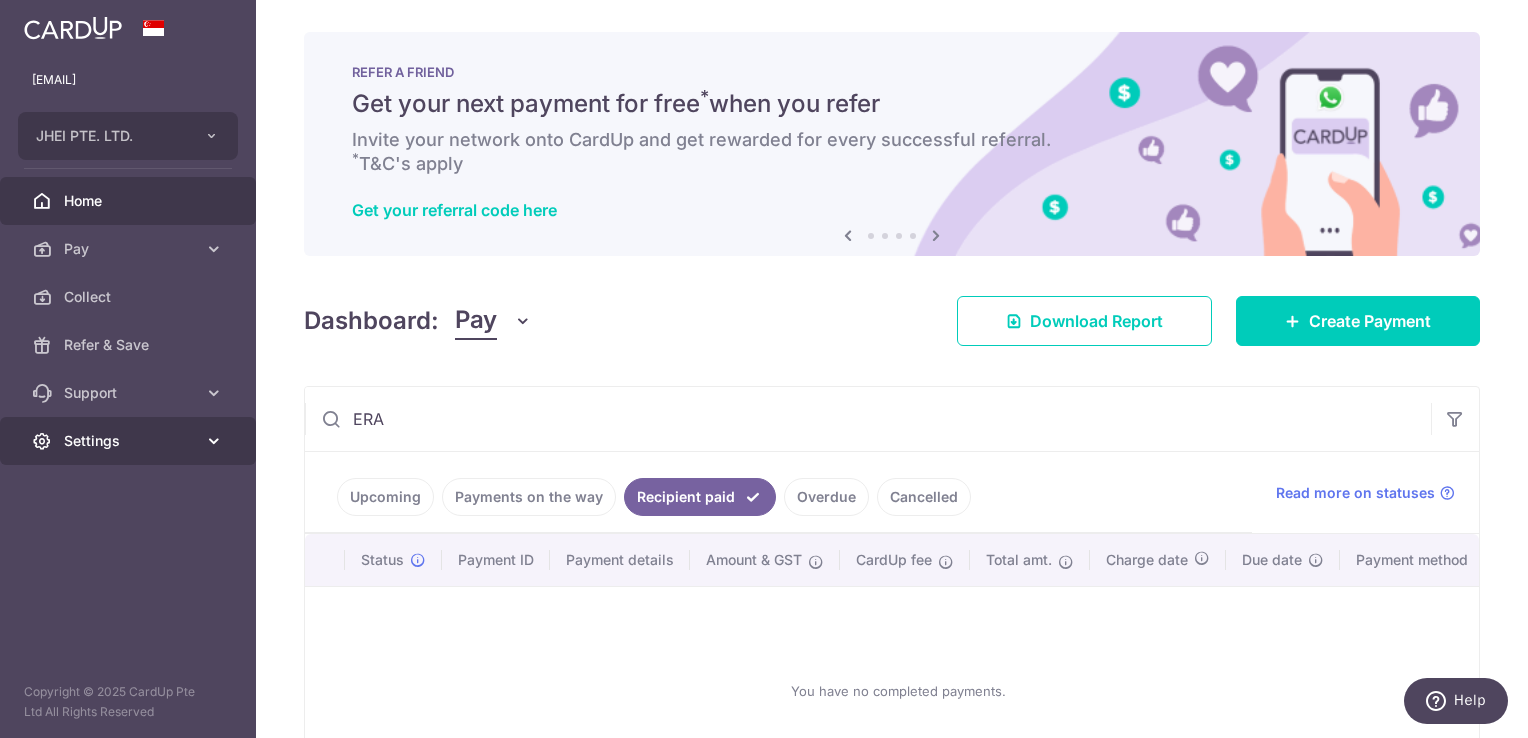 click on "Settings" at bounding box center (130, 441) 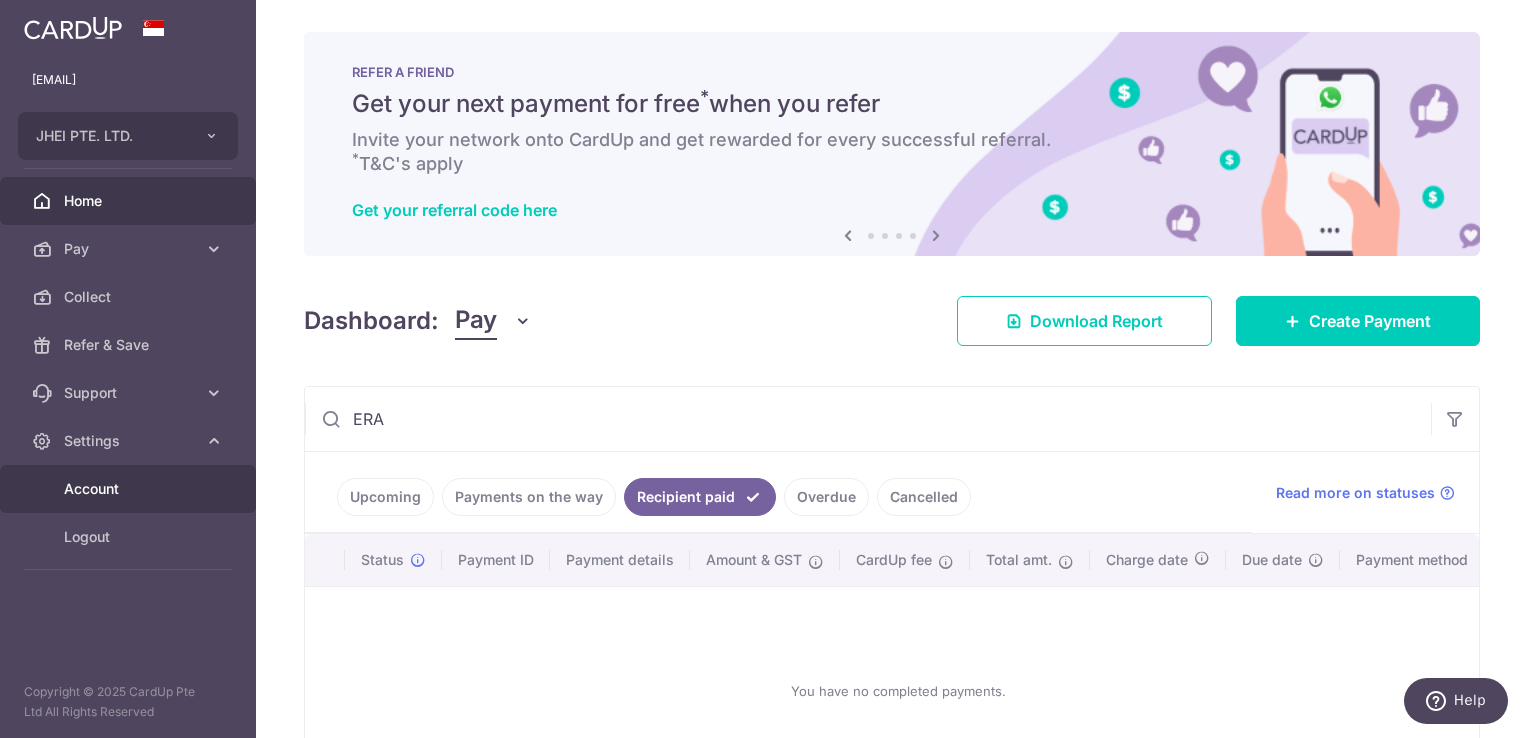 click on "Account" at bounding box center (130, 489) 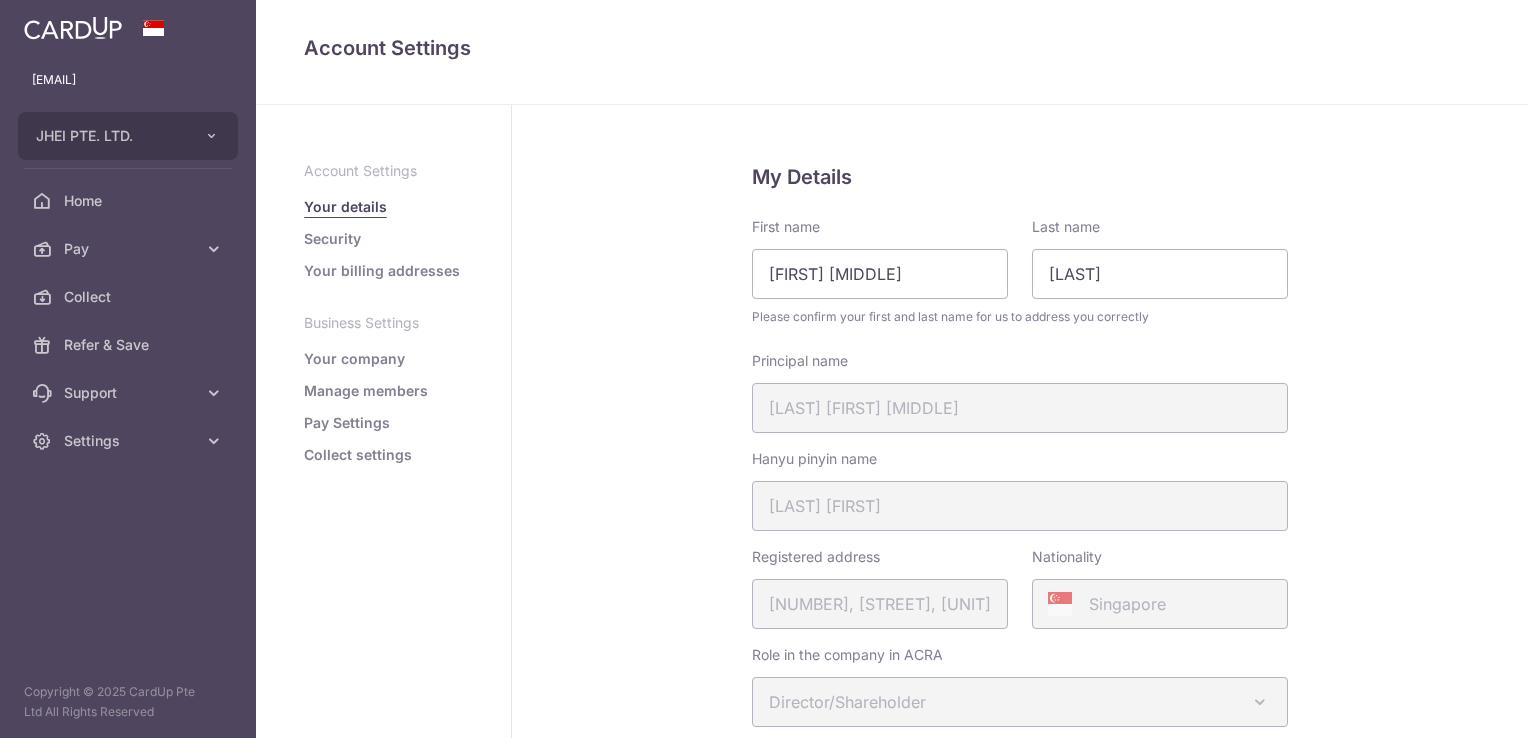 click on "jhei.pte.ltd@gmail.com
JHEI PTE. LTD.
Add new company
JHEI PTE. LTD.
Home
Pay
Payments
Recipients
Invoices
Cards
Collect
Refer & Save
Support
FAQ
Contact Us
Settings
Account
Logout
Copyright © 2025 CardUp Pte Ltd All Rights Reserved" at bounding box center (128, 369) 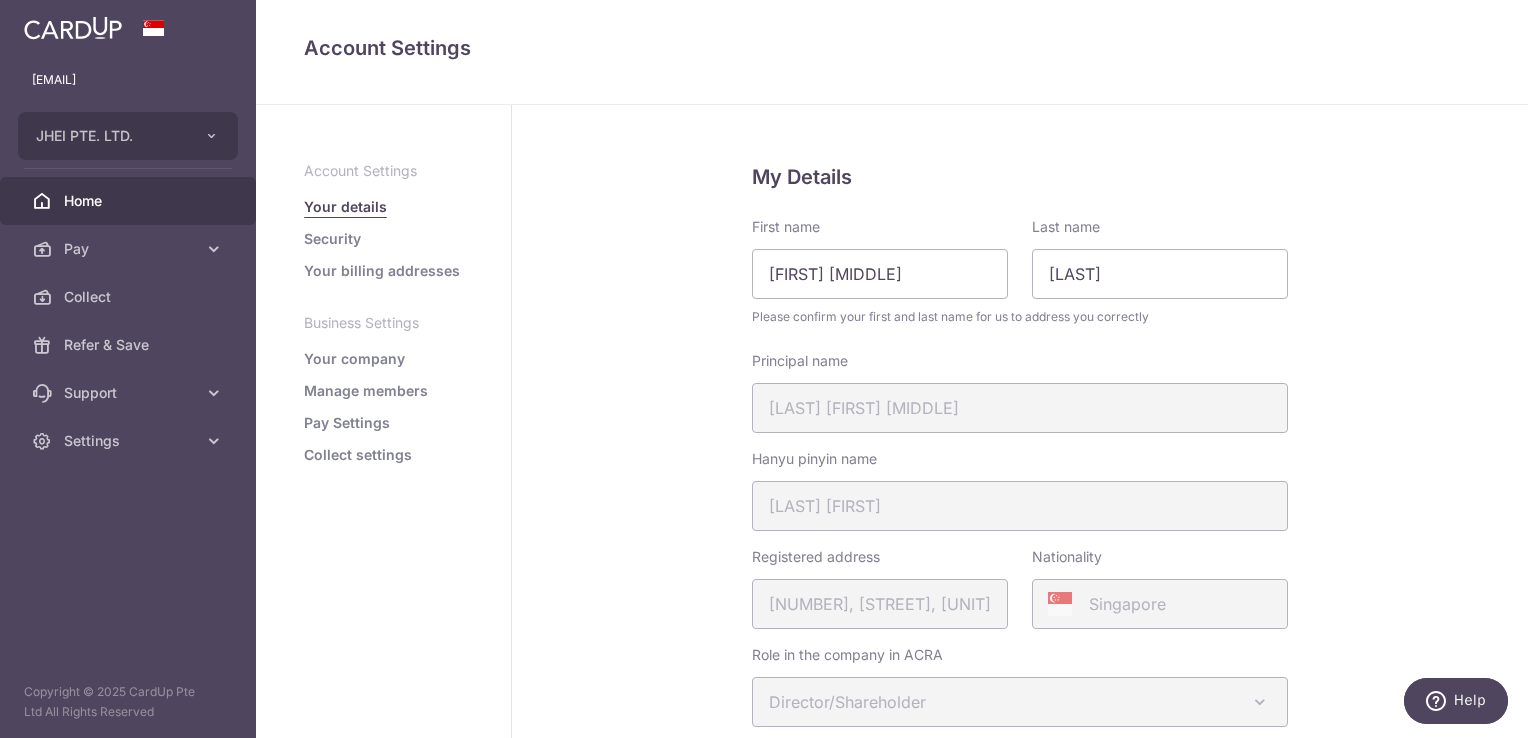 click on "Home" at bounding box center (130, 201) 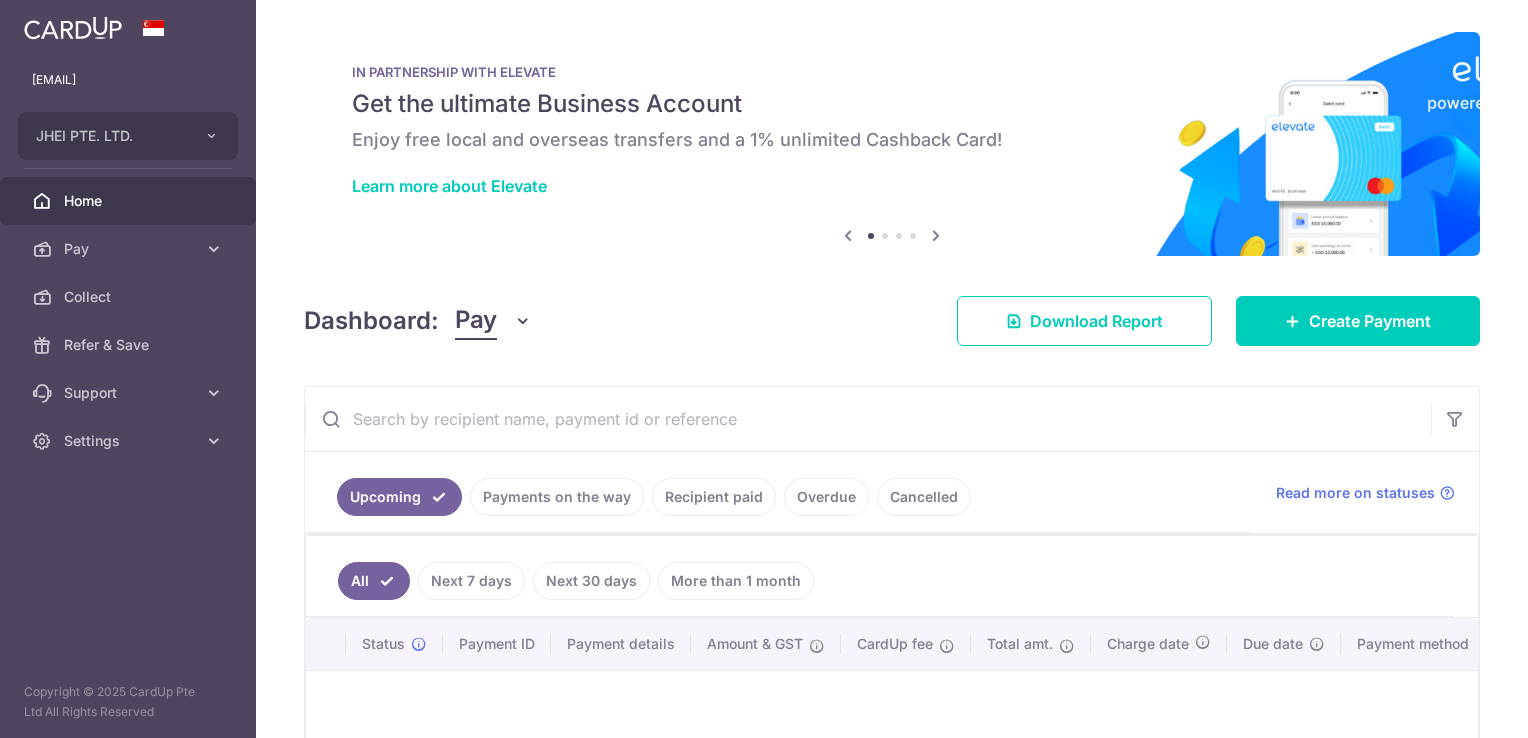 scroll, scrollTop: 0, scrollLeft: 0, axis: both 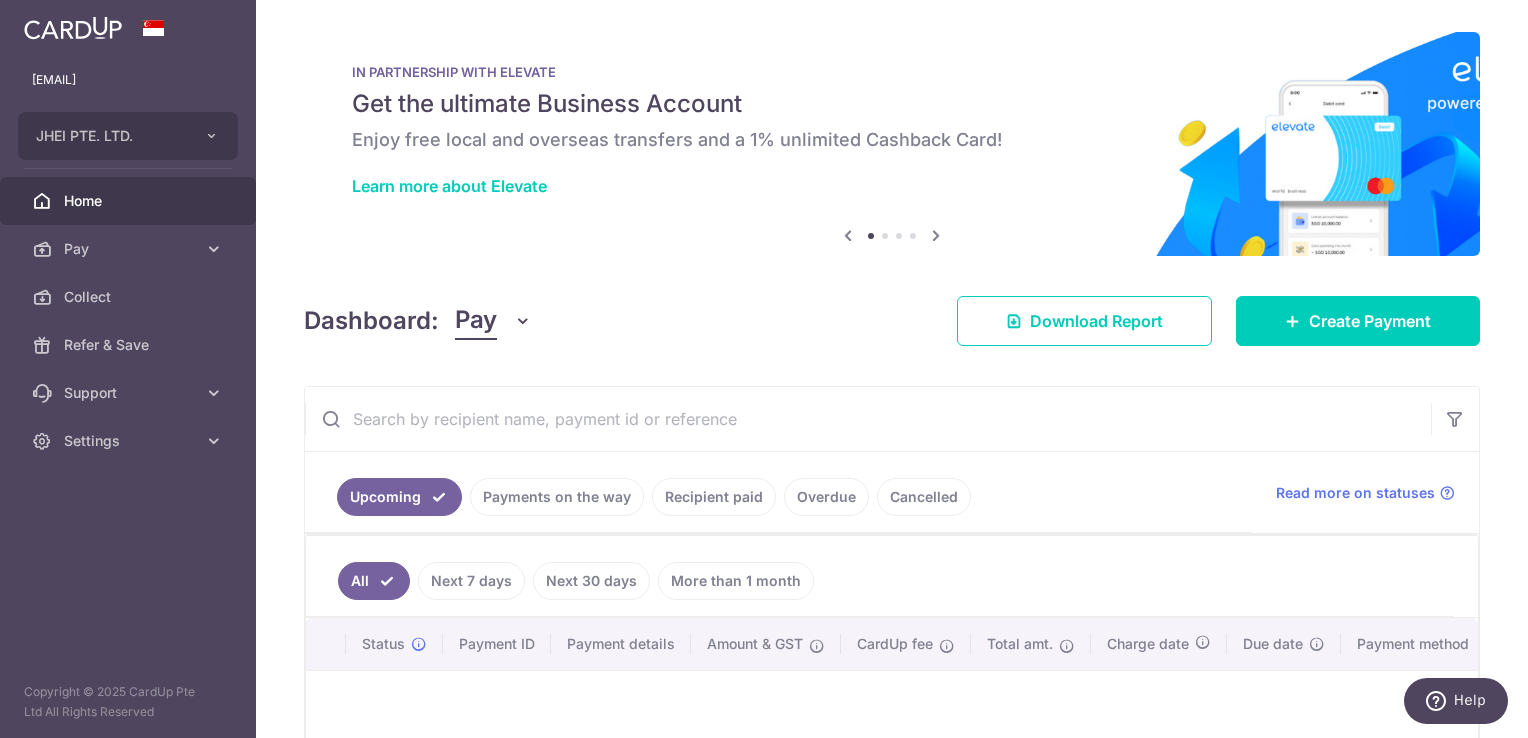 click on "Recipient paid" at bounding box center (714, 497) 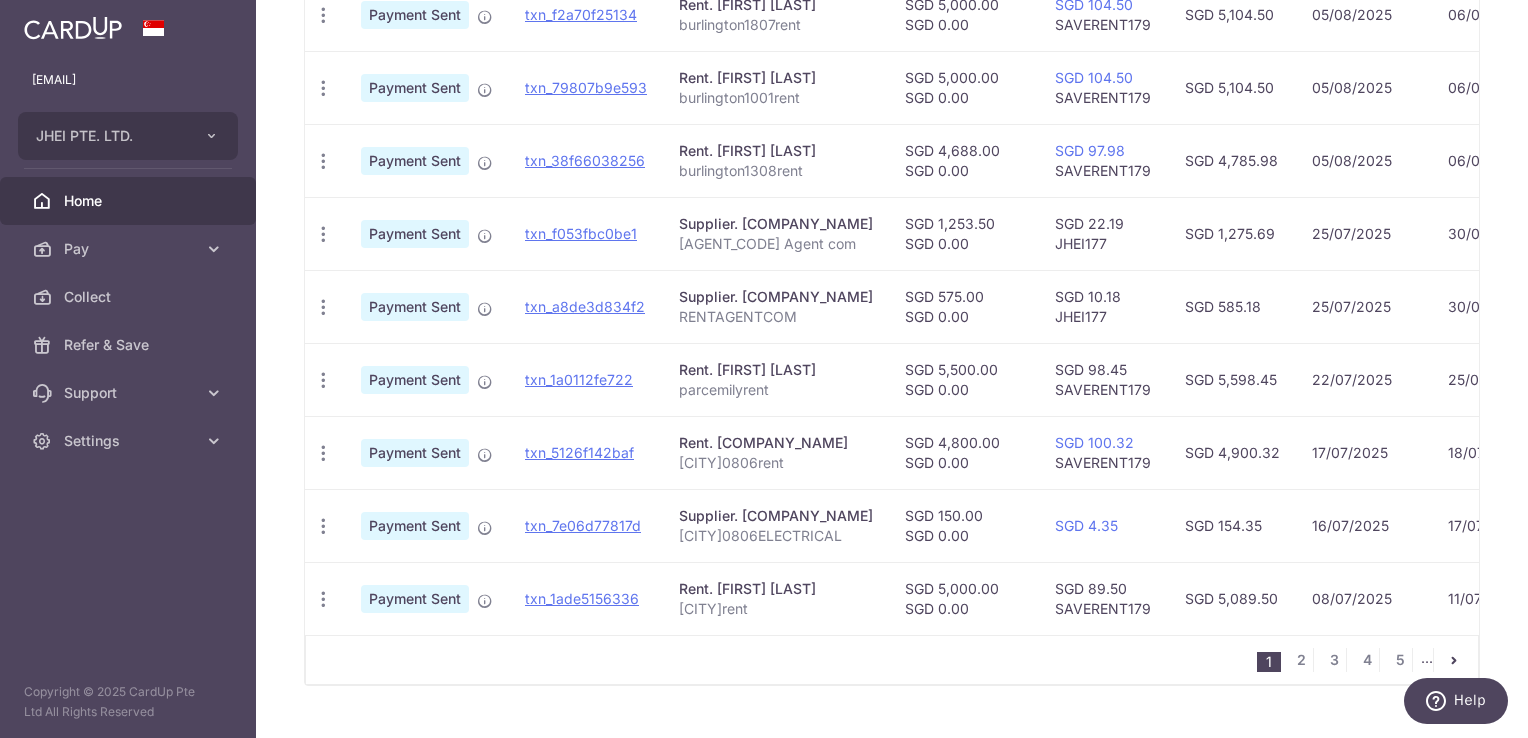 scroll, scrollTop: 706, scrollLeft: 0, axis: vertical 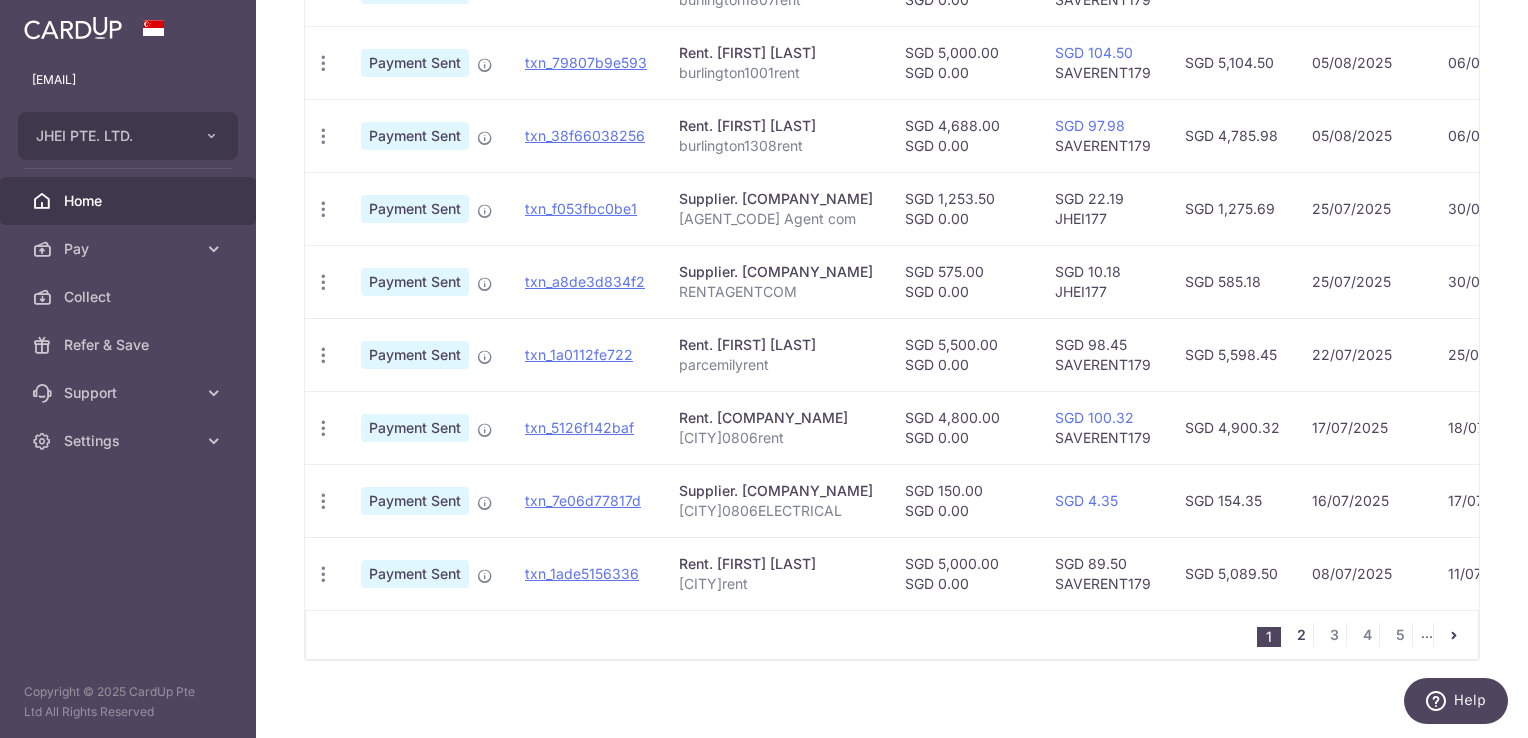 click on "2" at bounding box center (1301, 635) 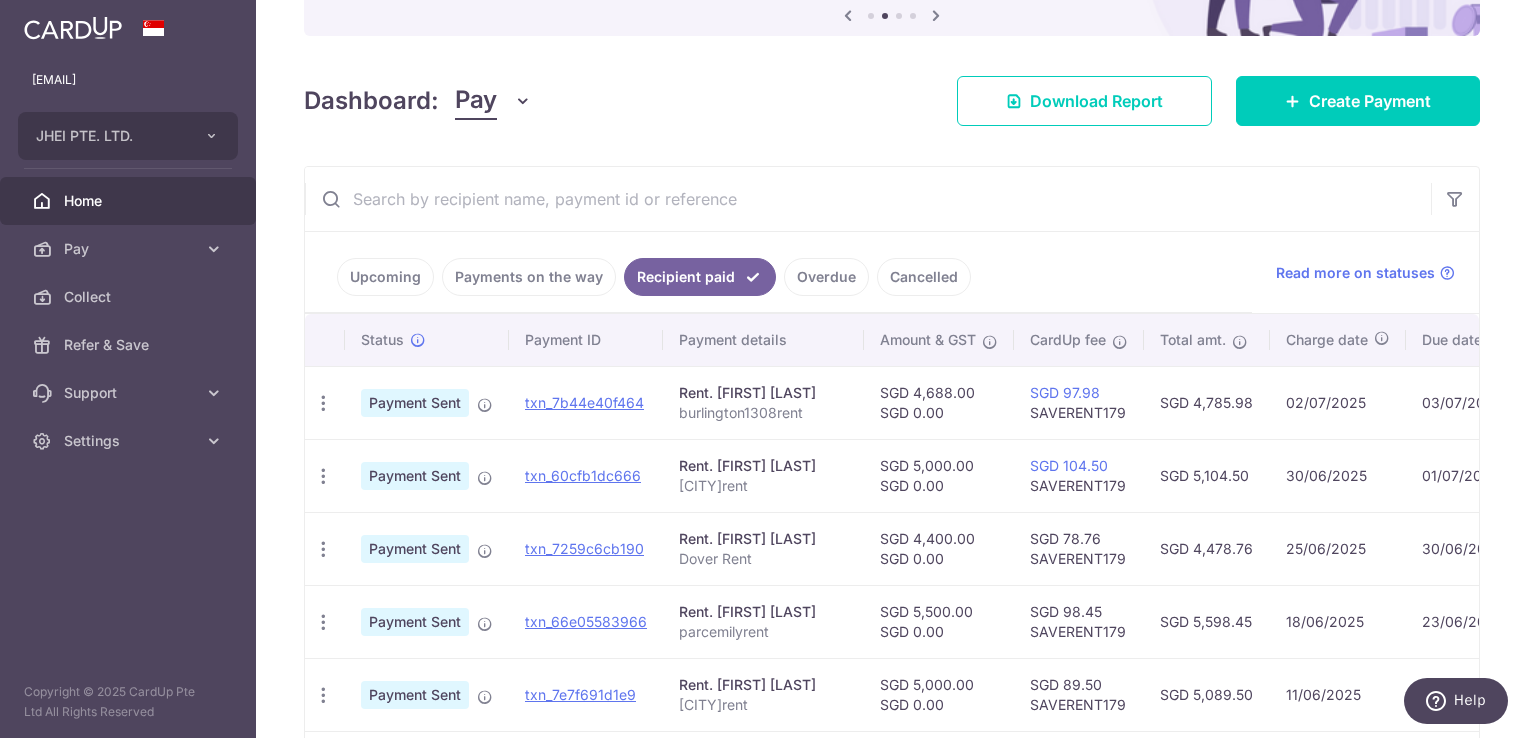 scroll, scrollTop: 248, scrollLeft: 0, axis: vertical 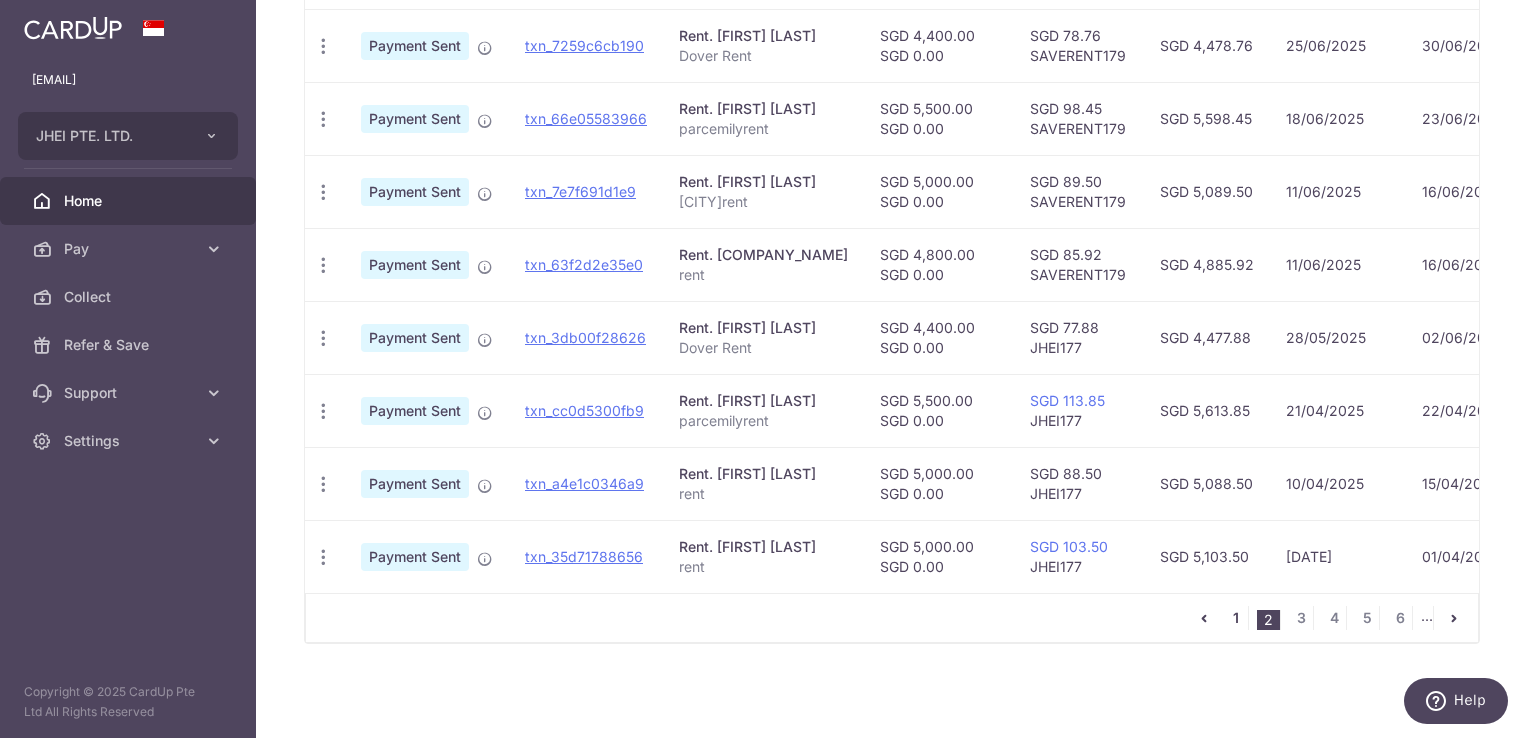 click on "1" at bounding box center [1236, 618] 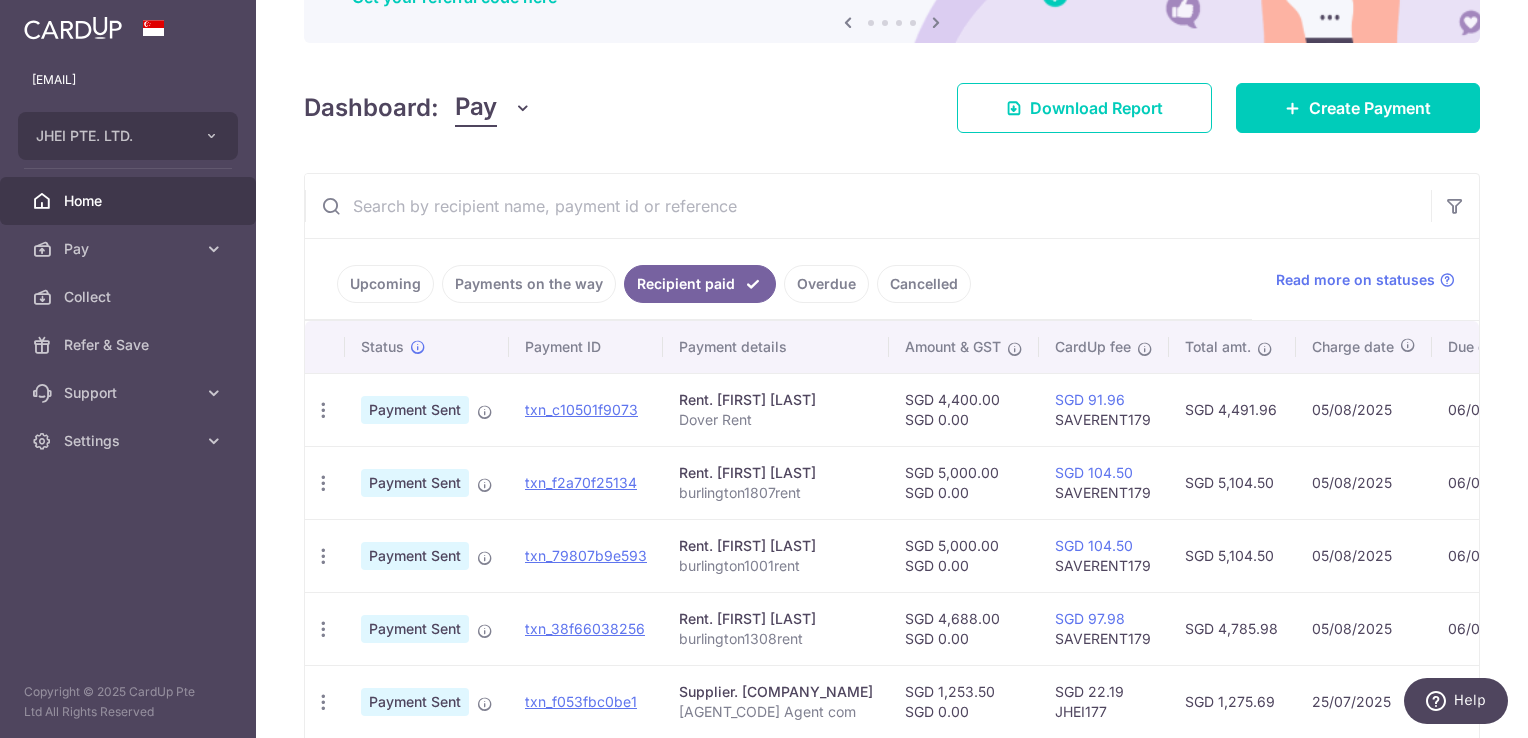 scroll, scrollTop: 57, scrollLeft: 0, axis: vertical 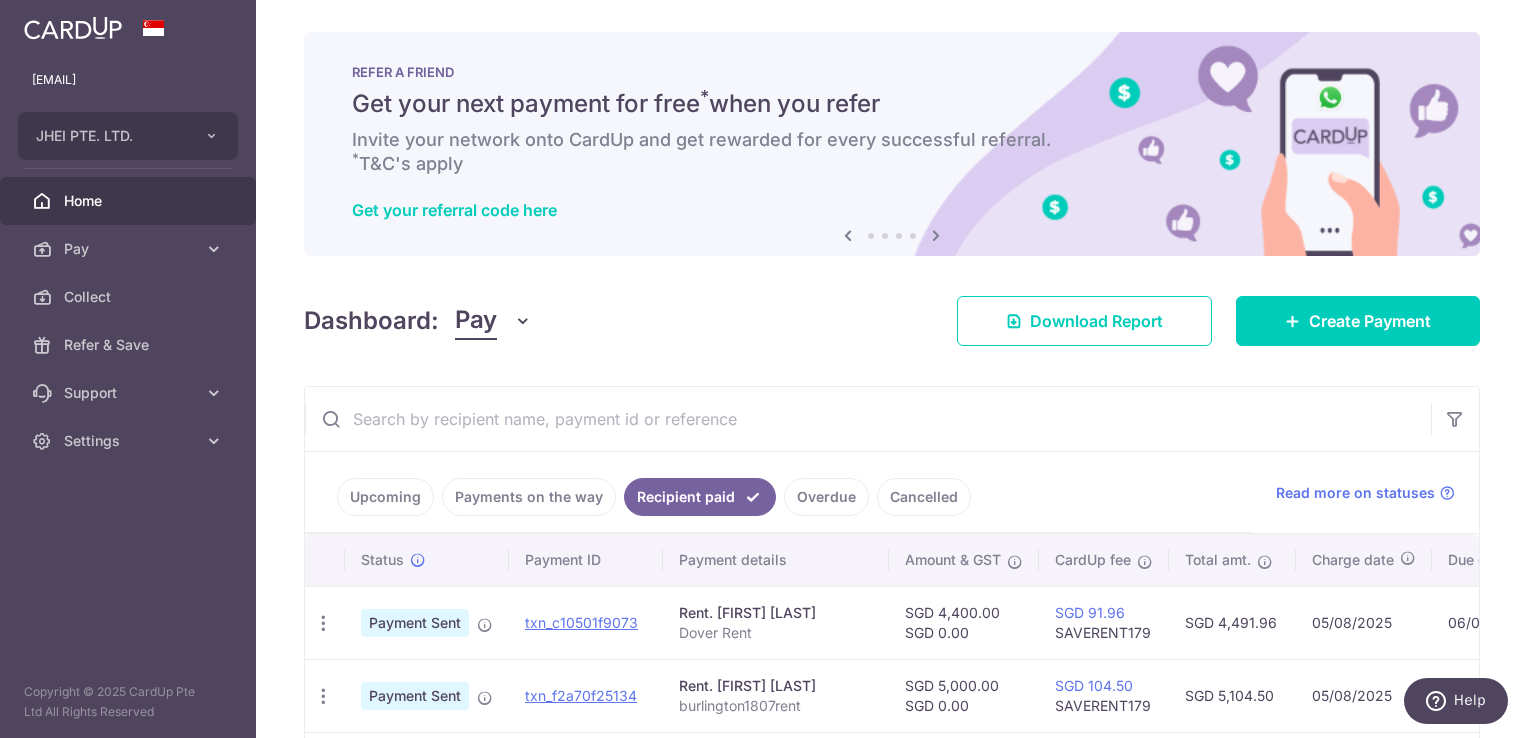 click at bounding box center [868, 419] 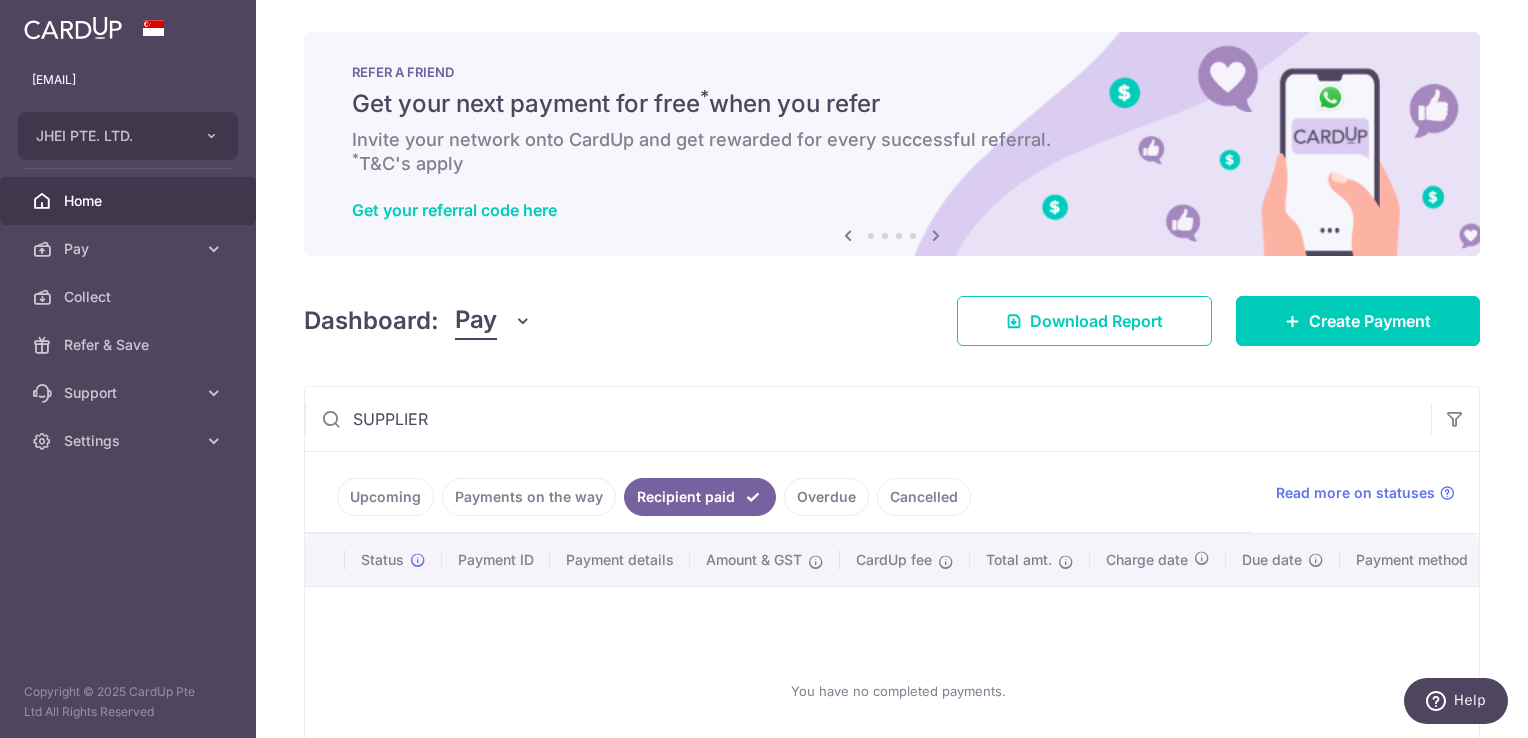 click on "Upcoming" at bounding box center [385, 497] 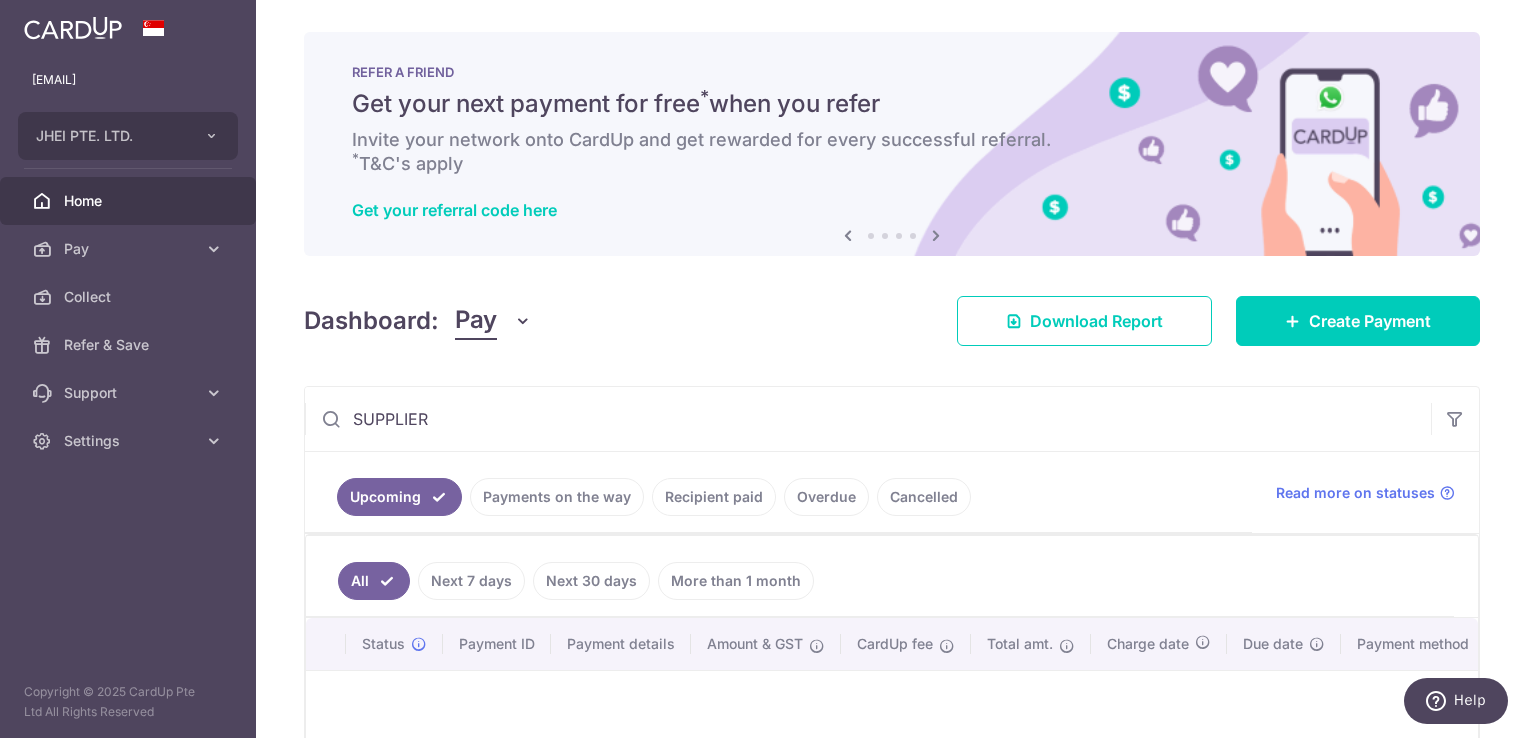click on "More than 1 month" at bounding box center [736, 581] 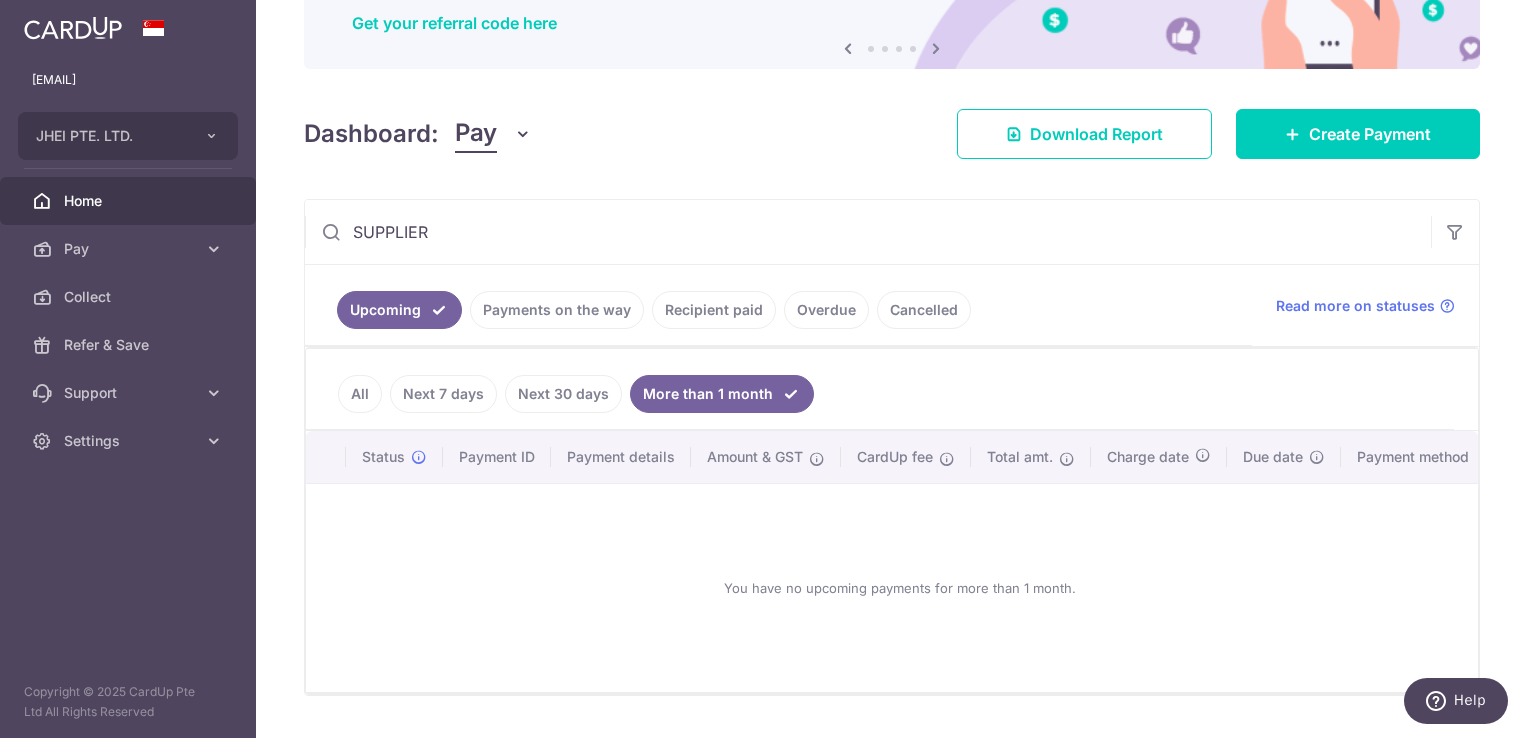 scroll, scrollTop: 186, scrollLeft: 0, axis: vertical 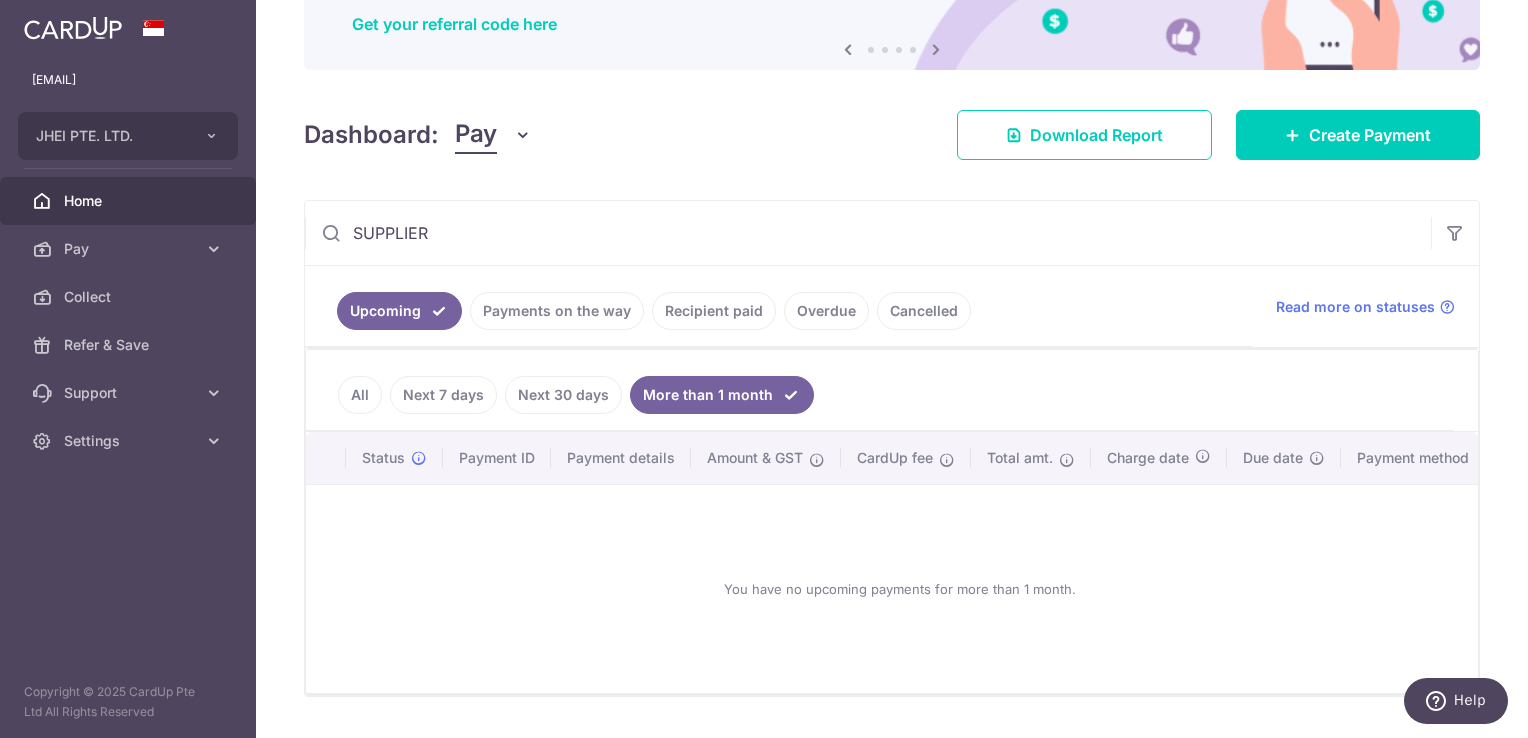 click on "Recipient paid" at bounding box center (714, 311) 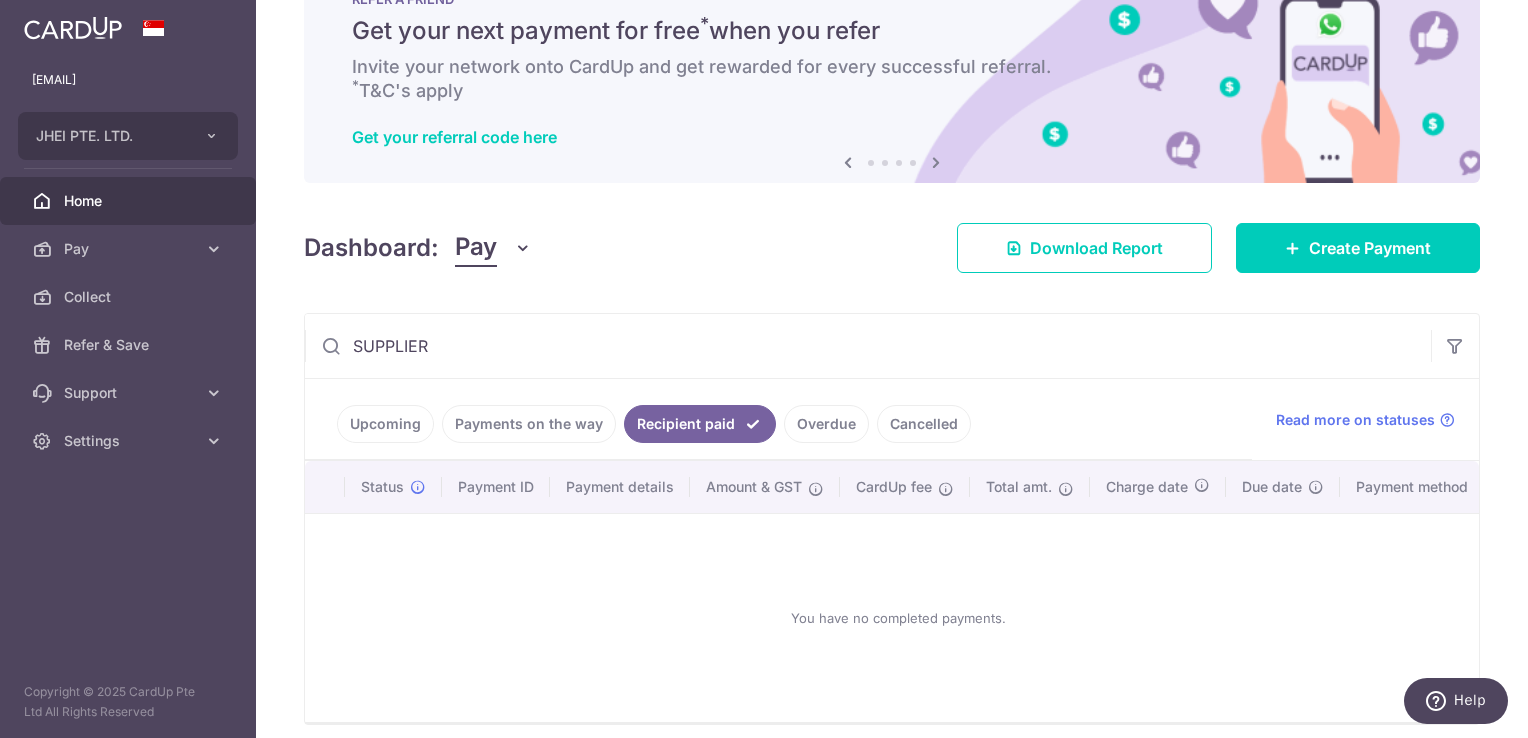 scroll, scrollTop: 161, scrollLeft: 0, axis: vertical 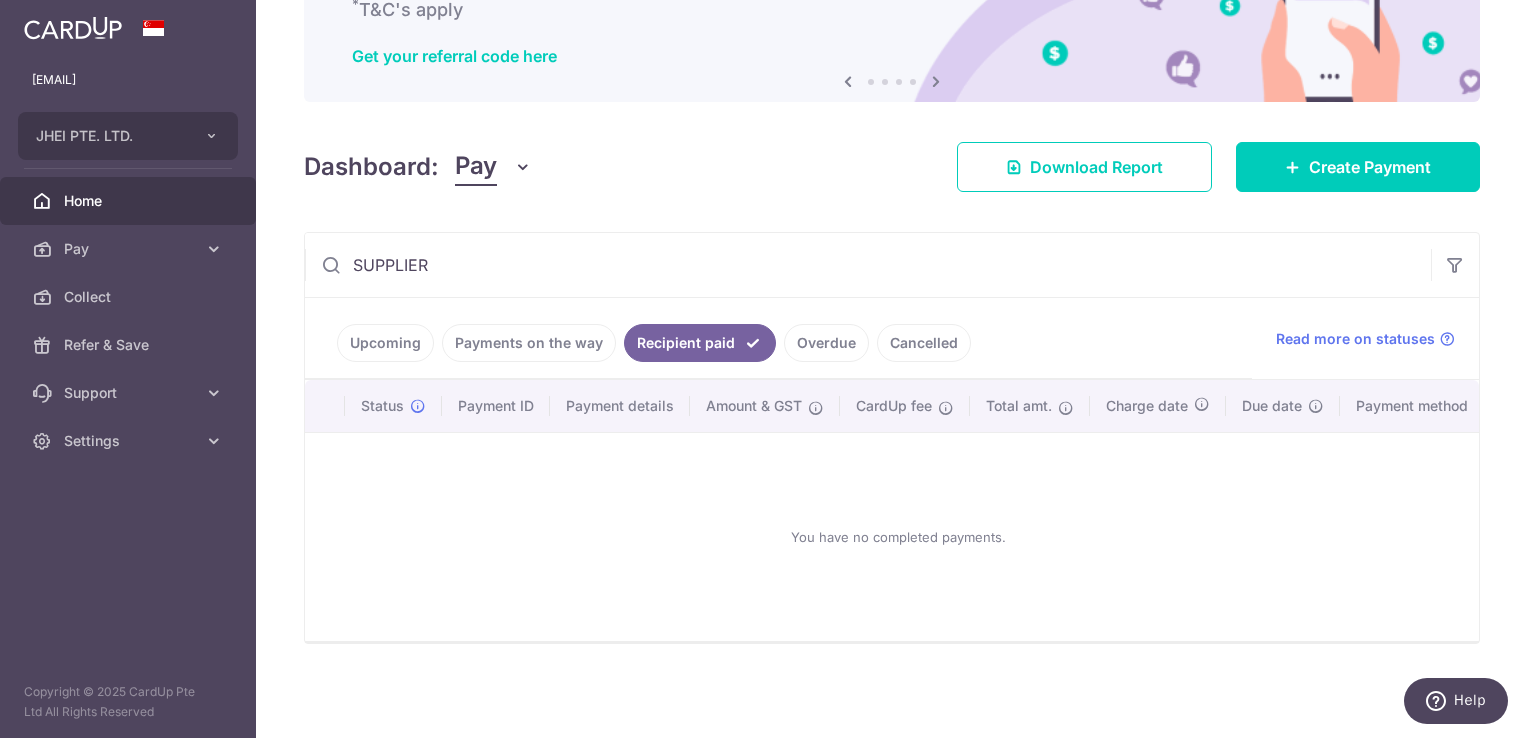 click on "SUPPLIER" at bounding box center [868, 265] 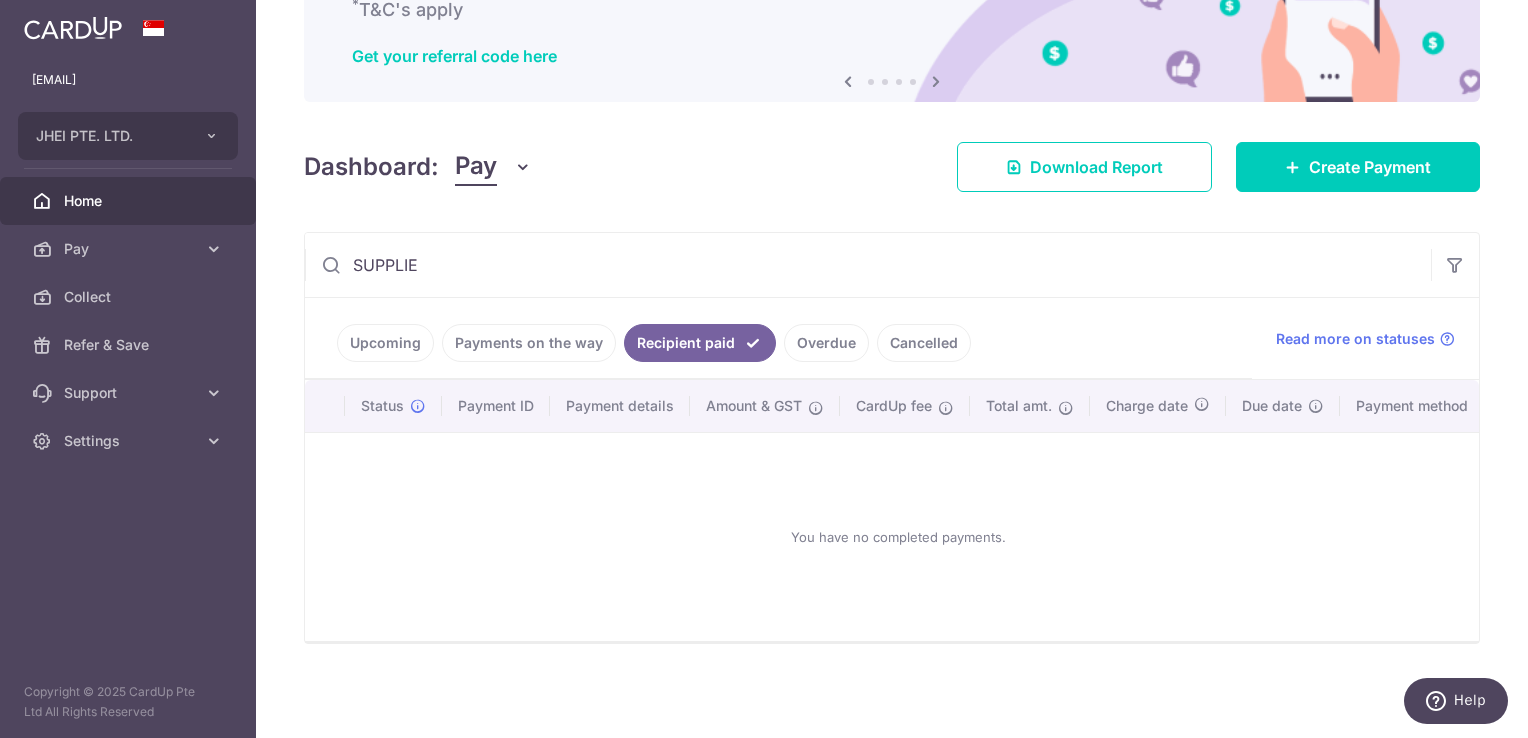 scroll, scrollTop: 73, scrollLeft: 0, axis: vertical 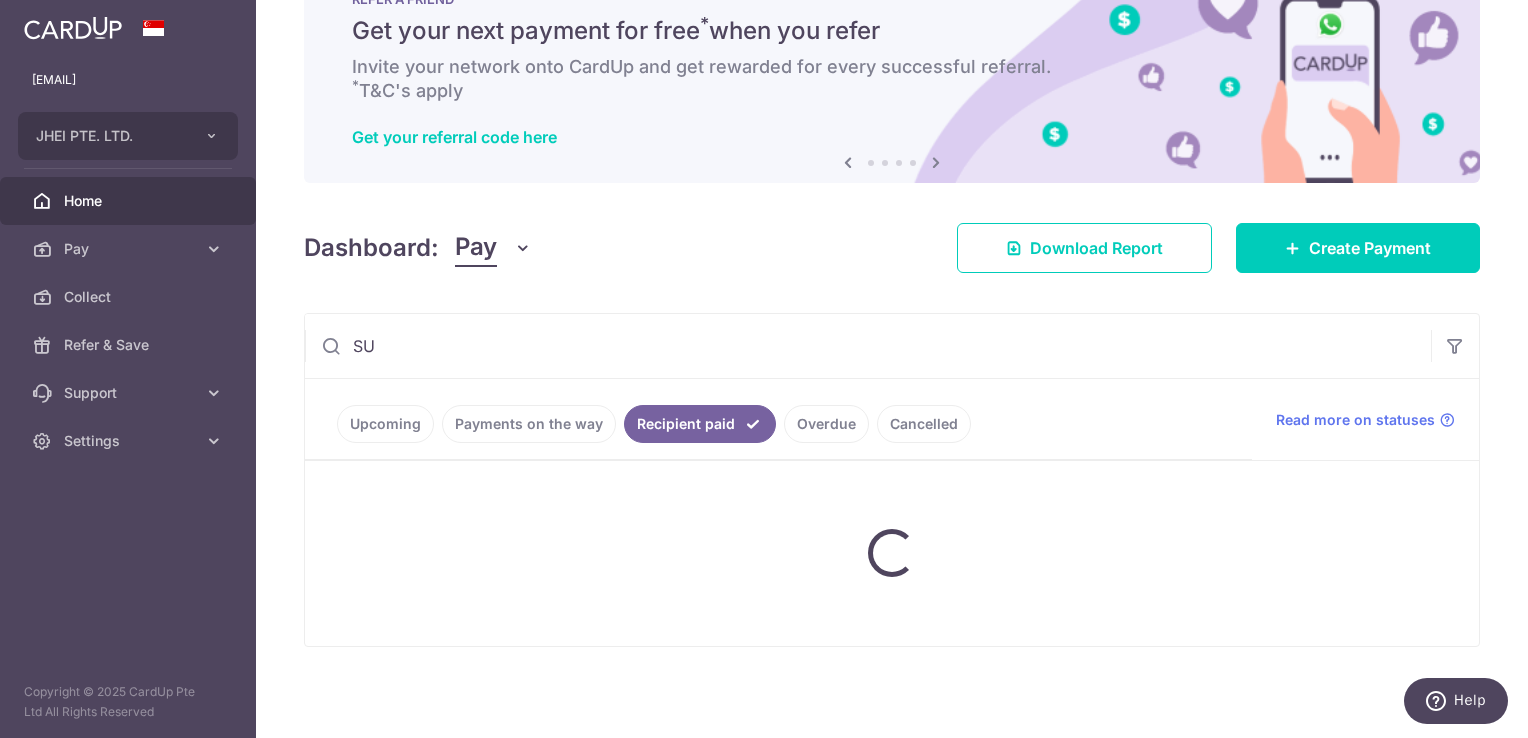 type on "S" 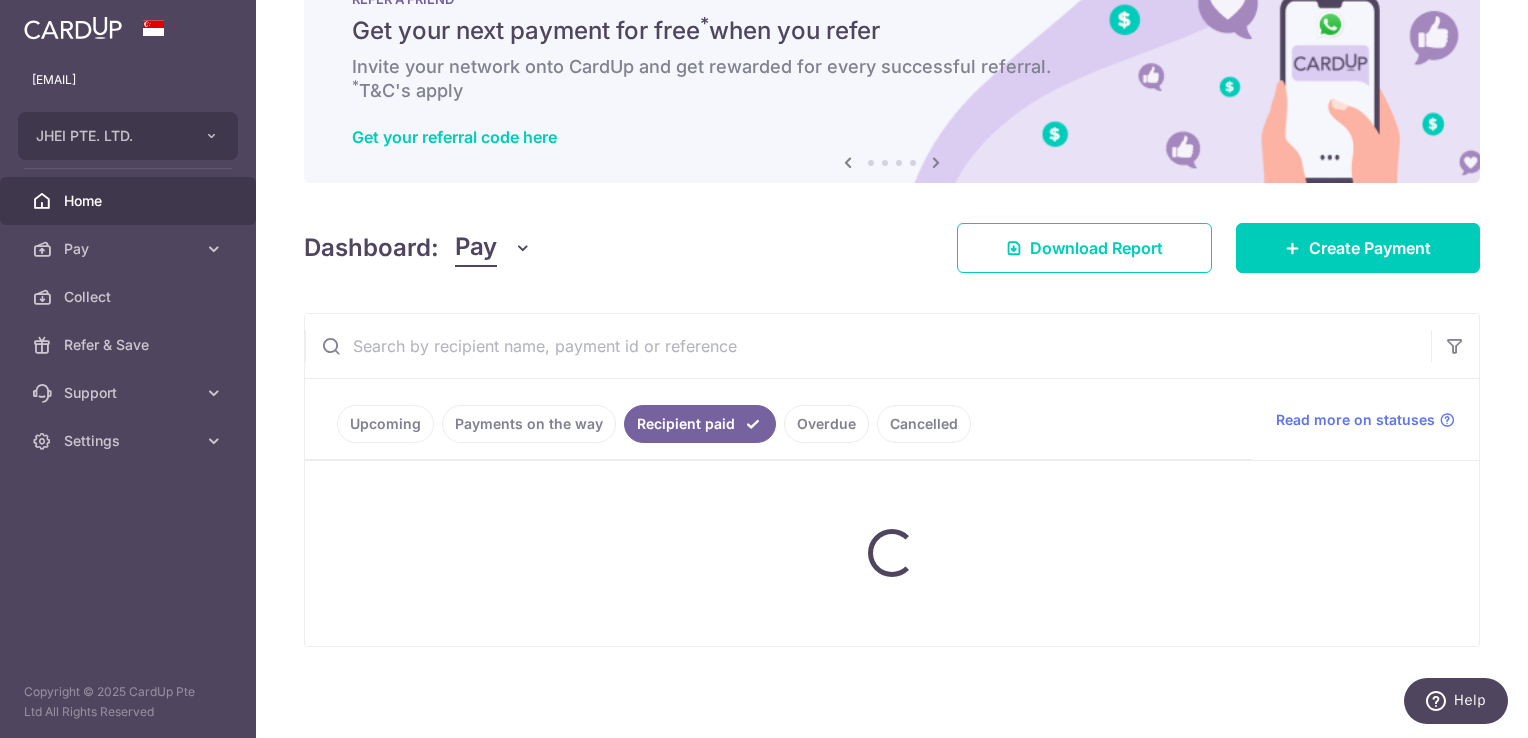 scroll, scrollTop: 161, scrollLeft: 0, axis: vertical 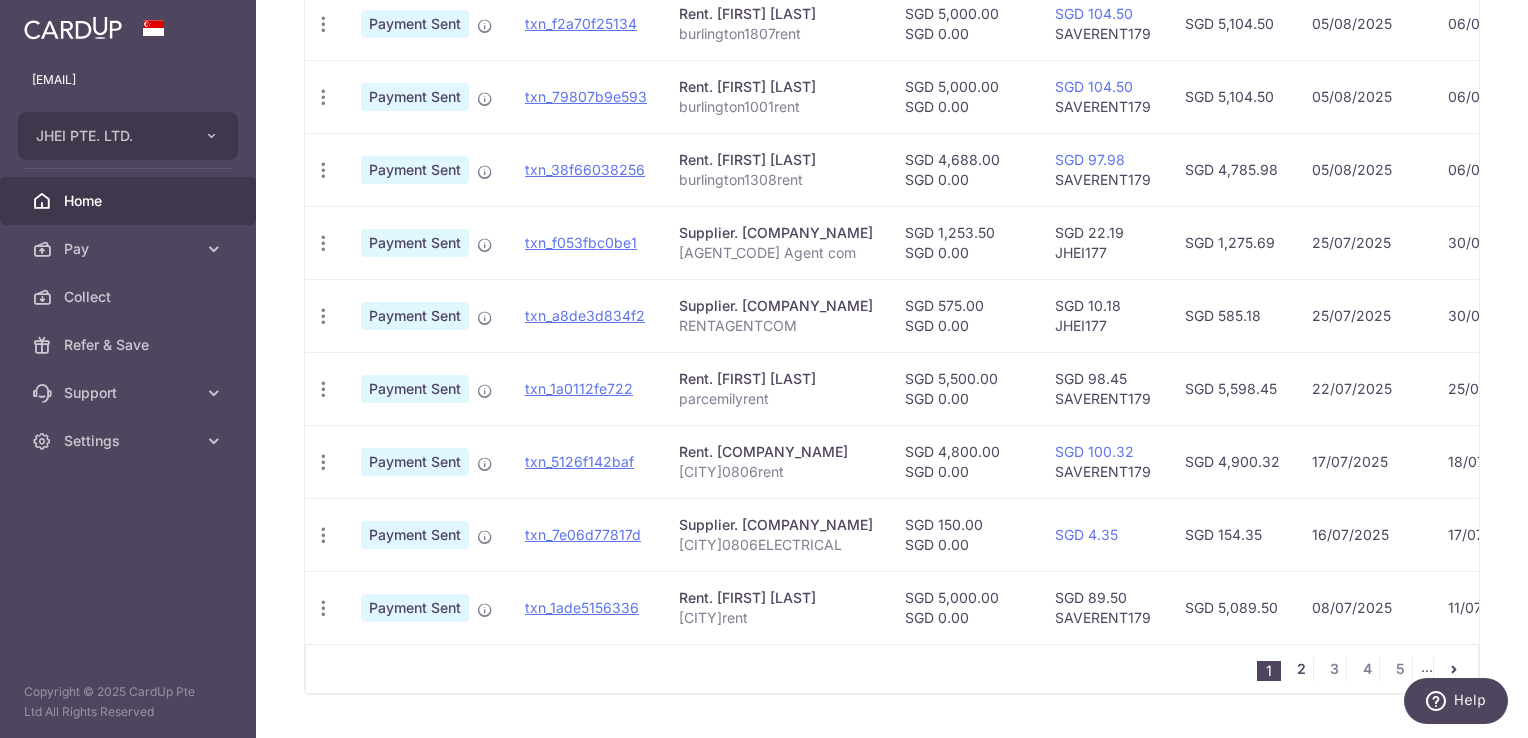 type 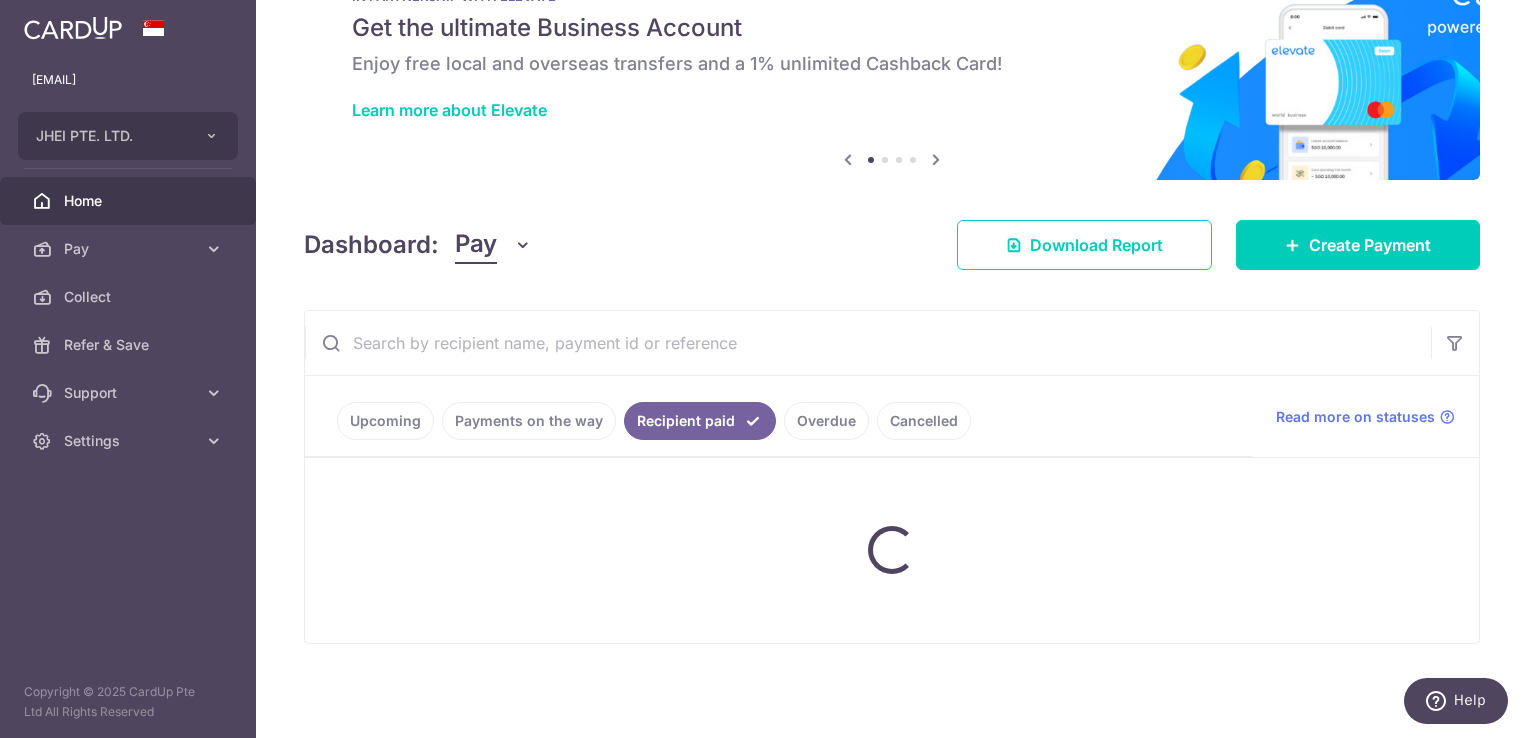 scroll, scrollTop: 73, scrollLeft: 0, axis: vertical 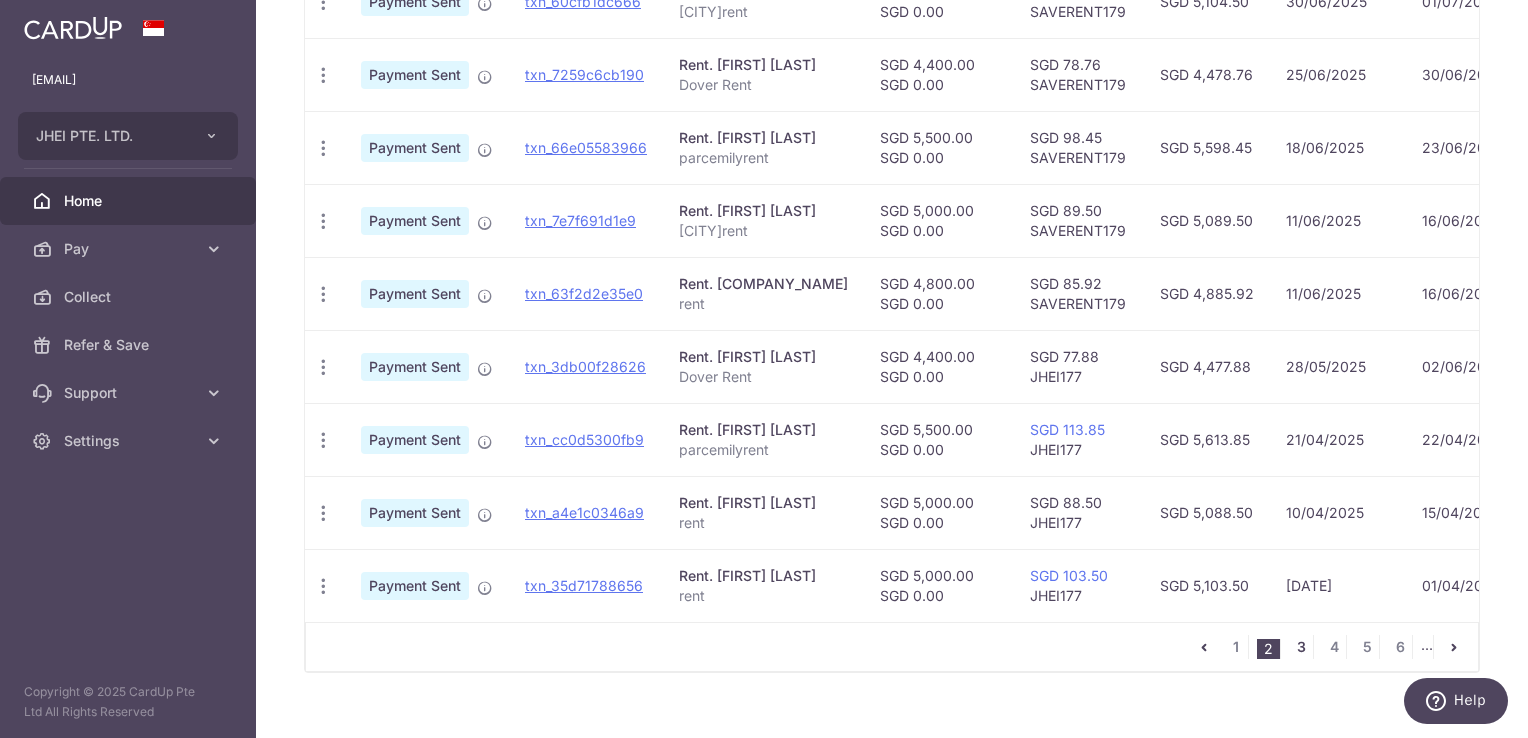 click on "3" at bounding box center [1301, 647] 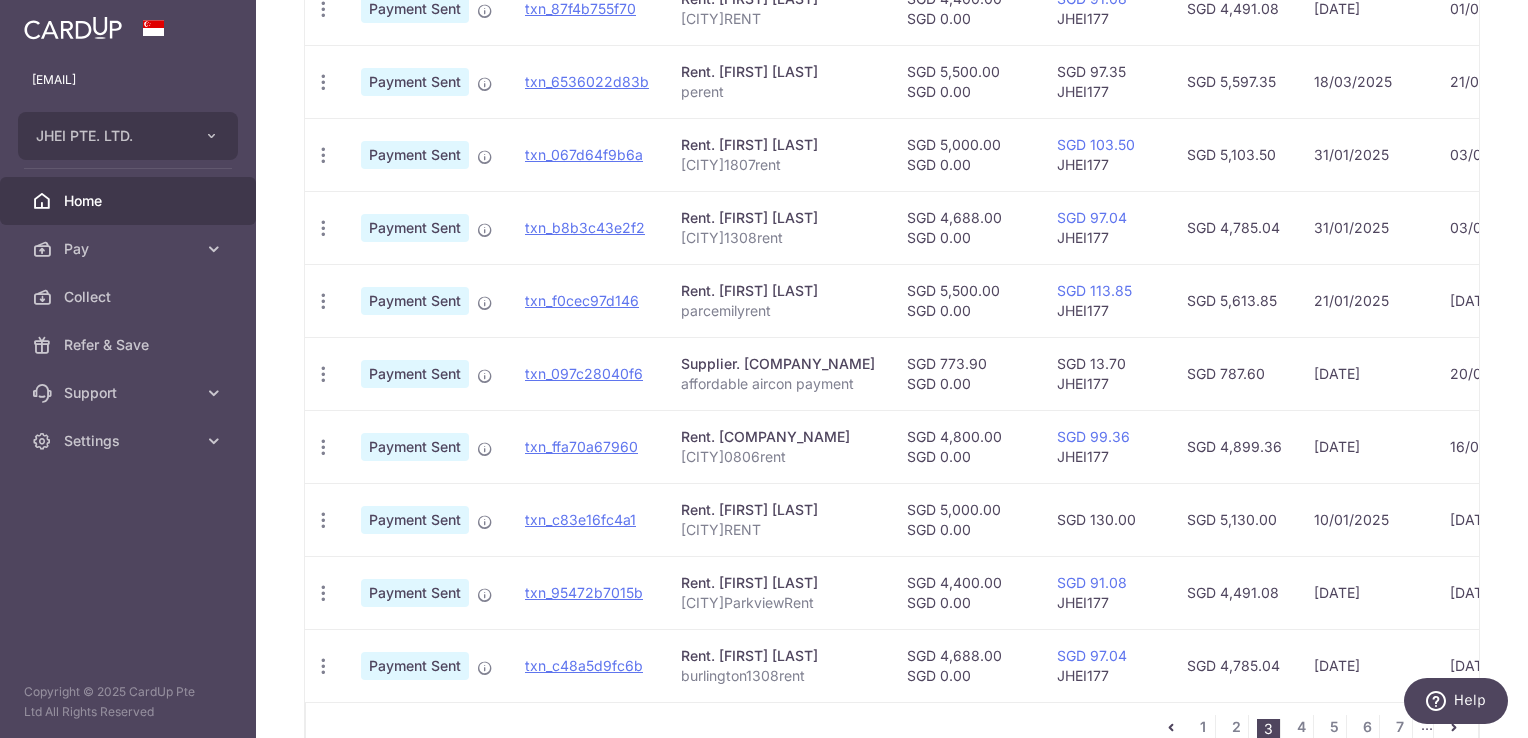 scroll, scrollTop: 728, scrollLeft: 0, axis: vertical 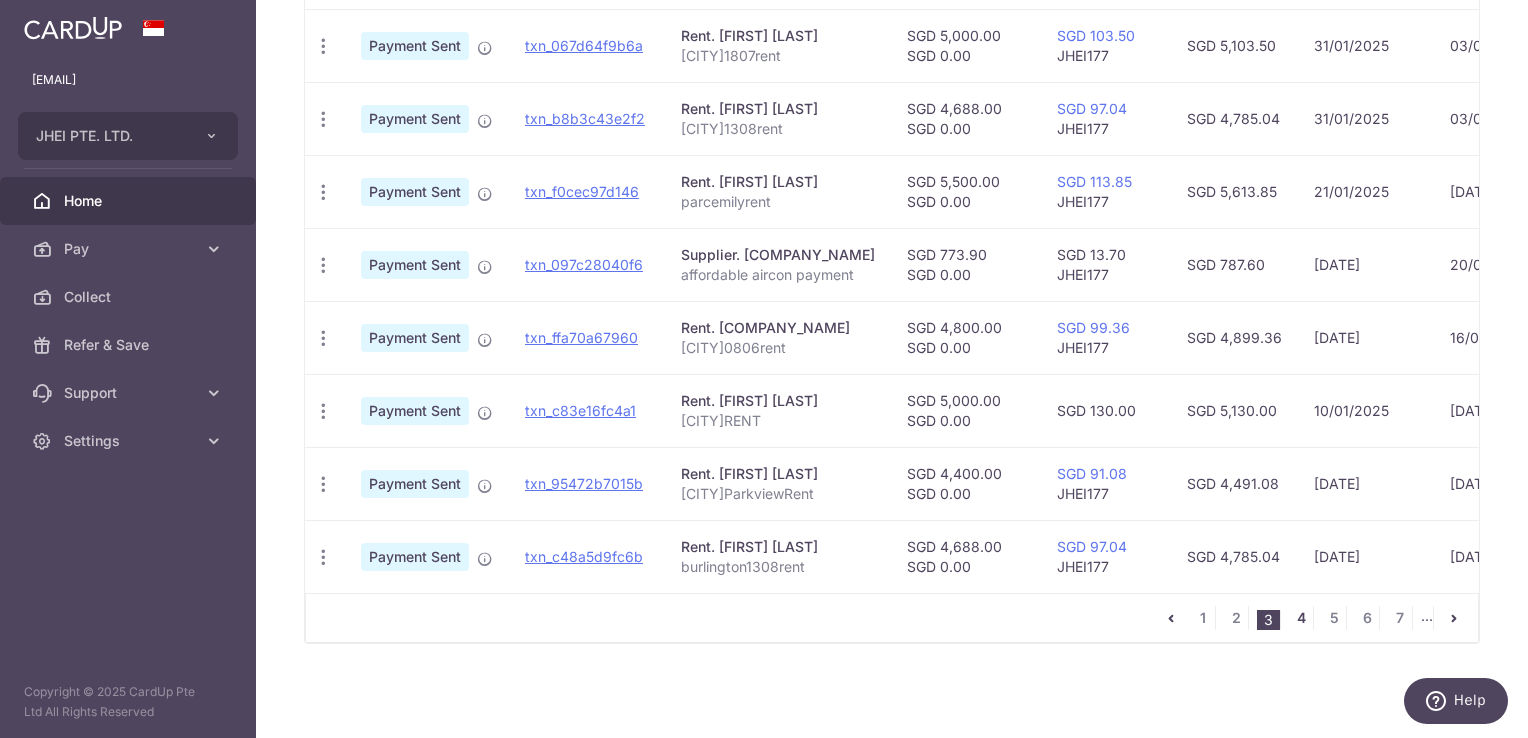 click on "4" at bounding box center (1301, 618) 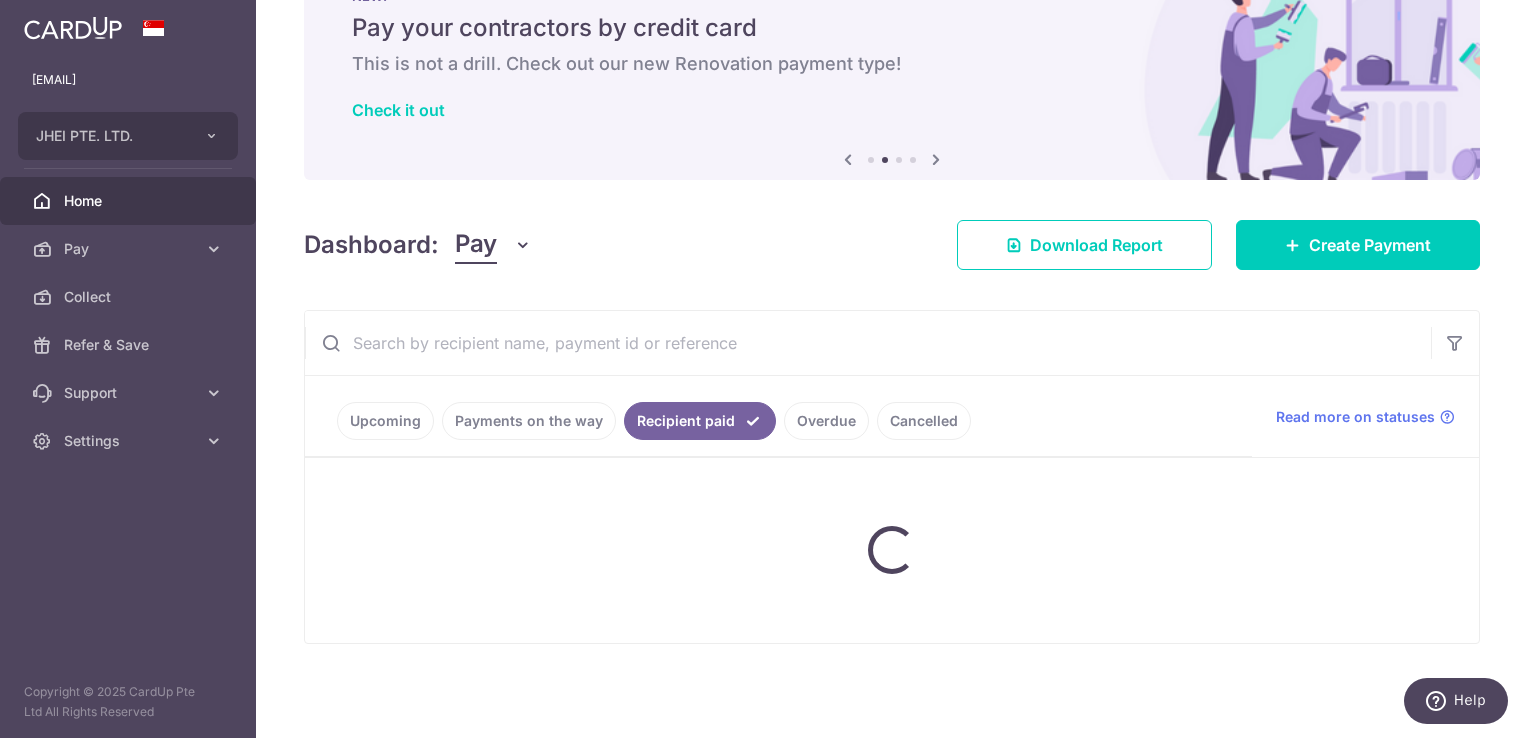 scroll, scrollTop: 73, scrollLeft: 0, axis: vertical 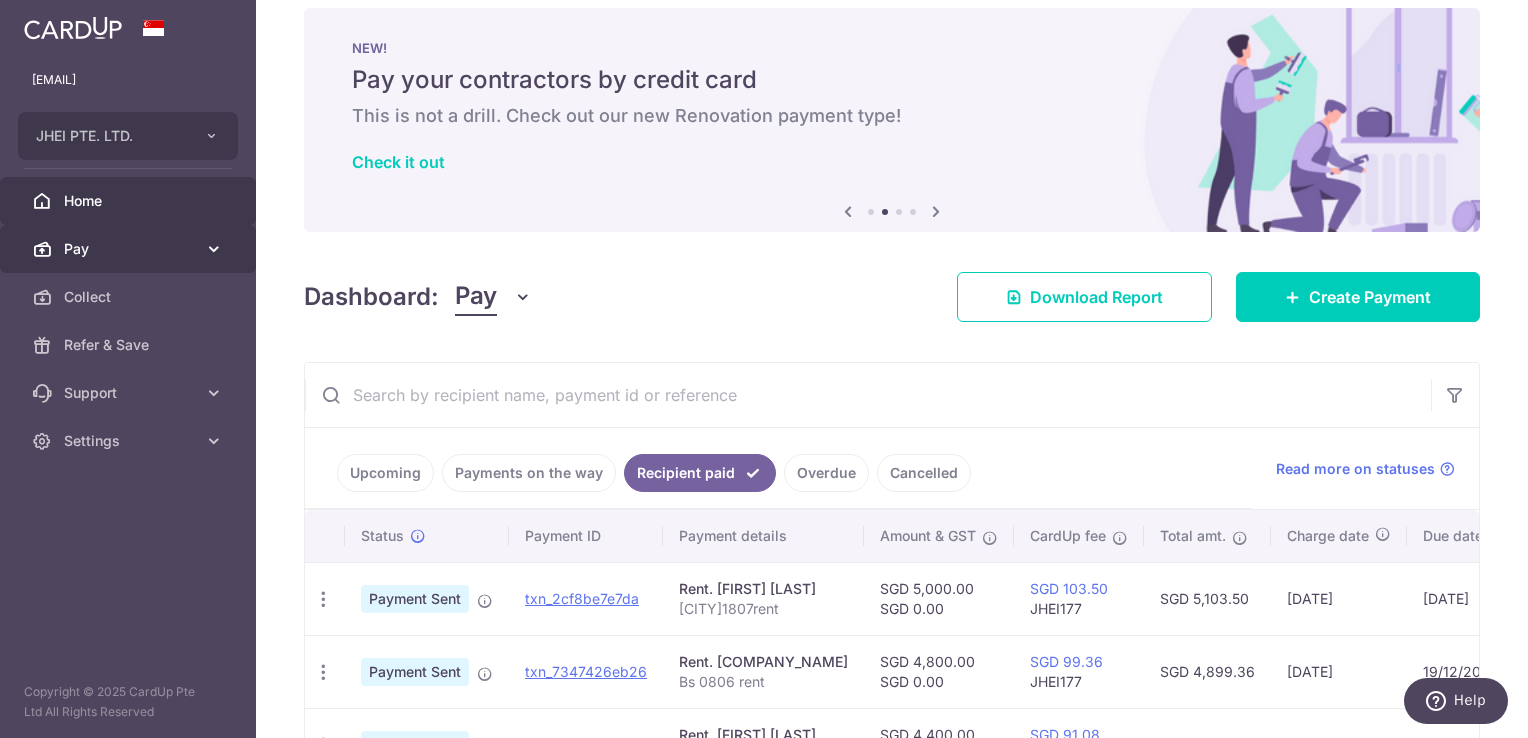click on "Pay" at bounding box center (130, 249) 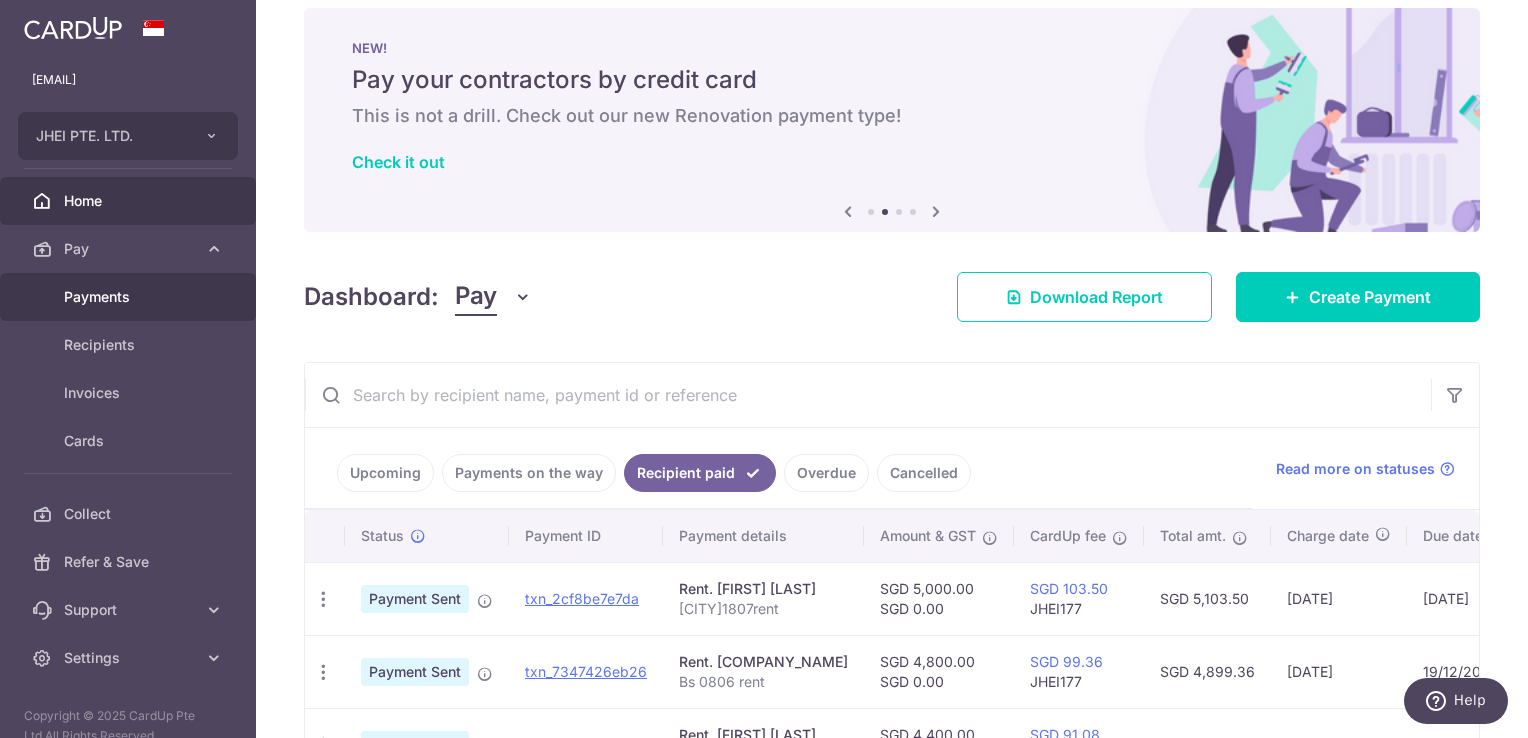 click on "Payments" at bounding box center (130, 297) 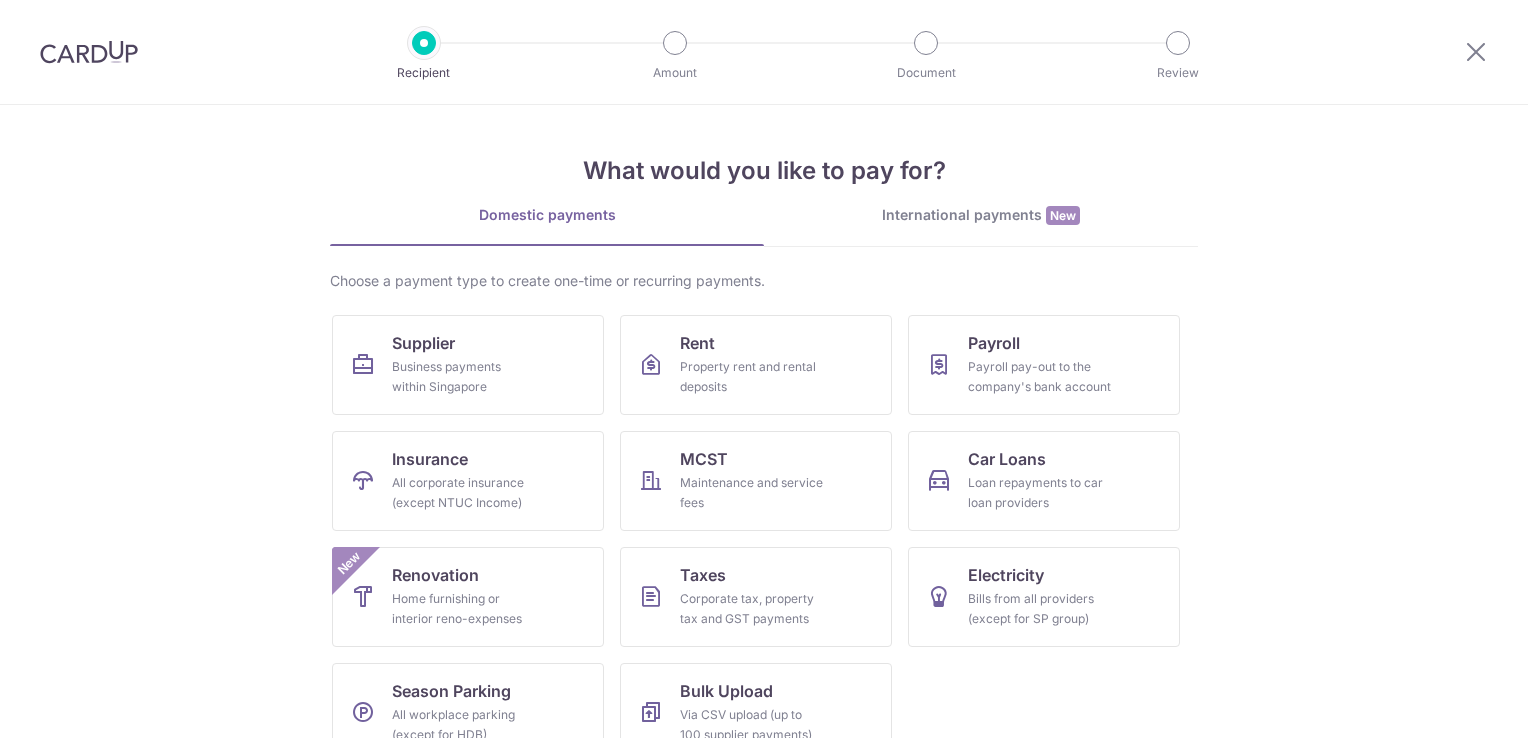 scroll, scrollTop: 0, scrollLeft: 0, axis: both 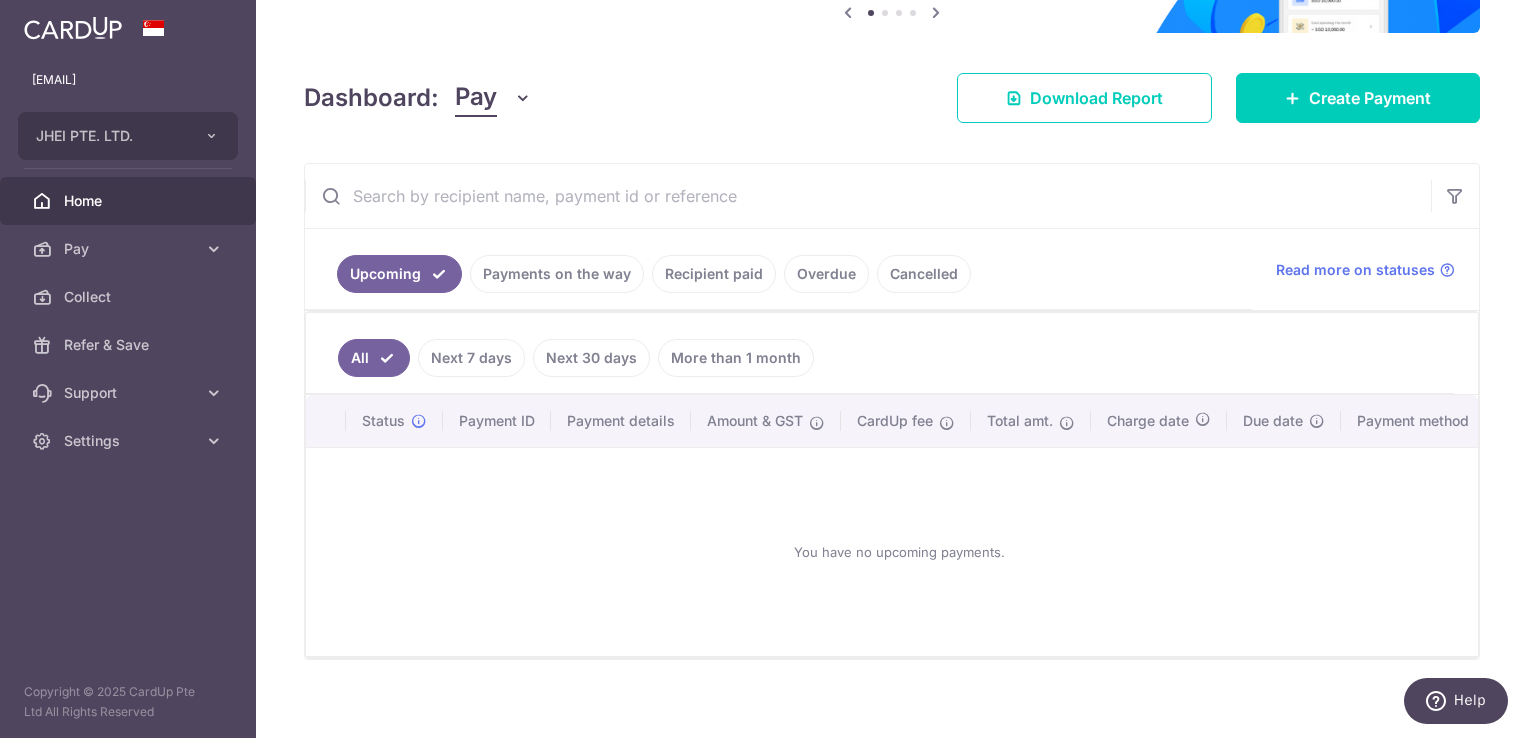 click on "Recipient paid" at bounding box center [714, 274] 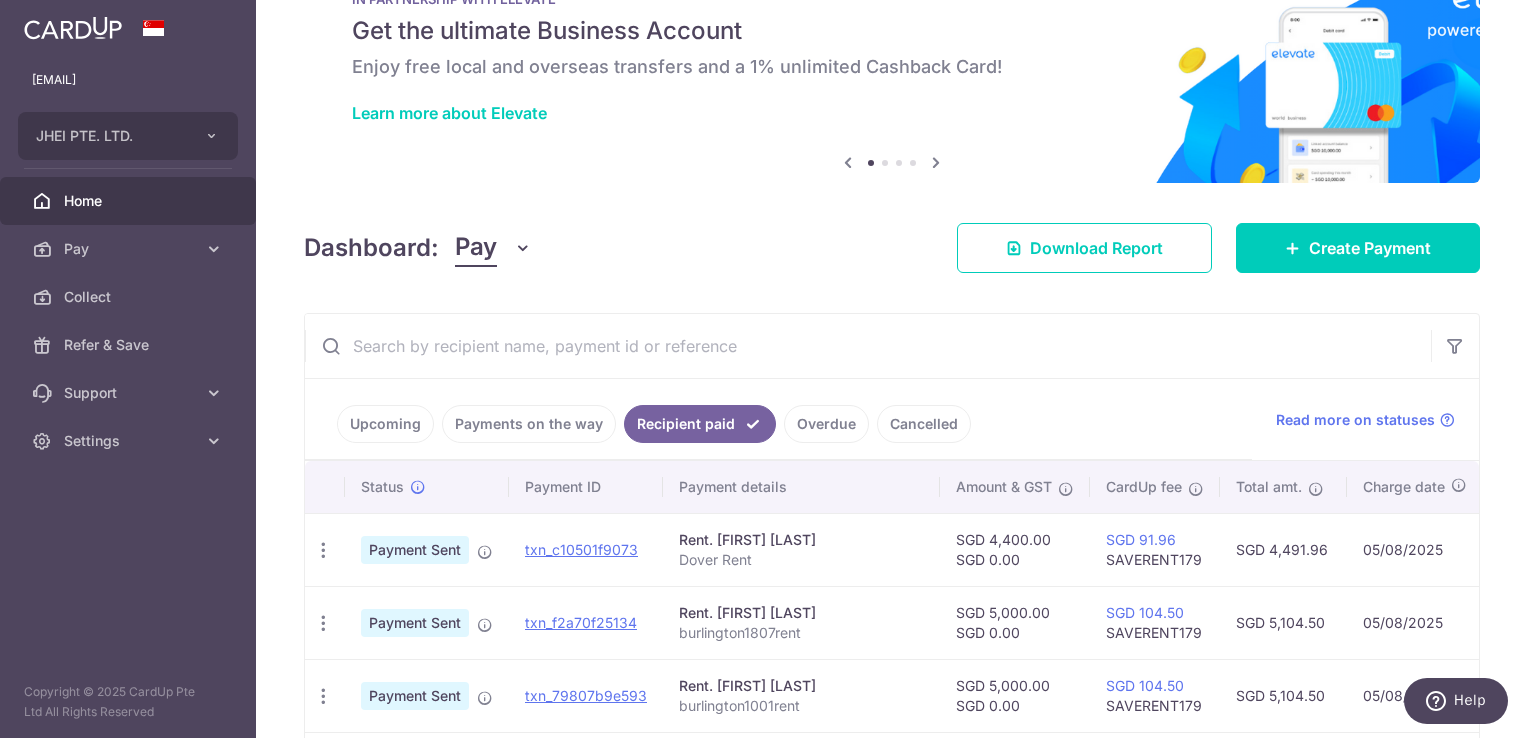 scroll, scrollTop: 223, scrollLeft: 0, axis: vertical 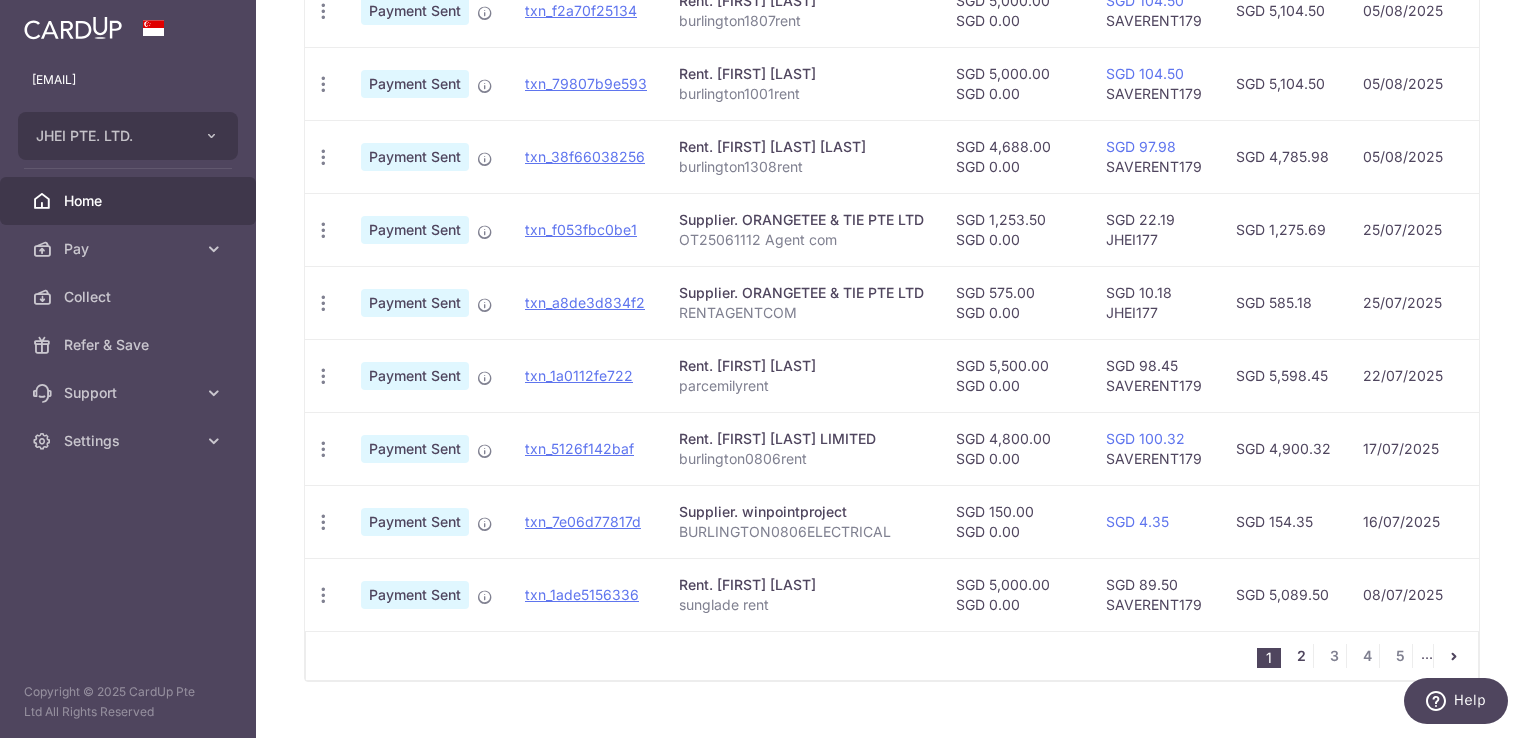click on "2" at bounding box center (1301, 656) 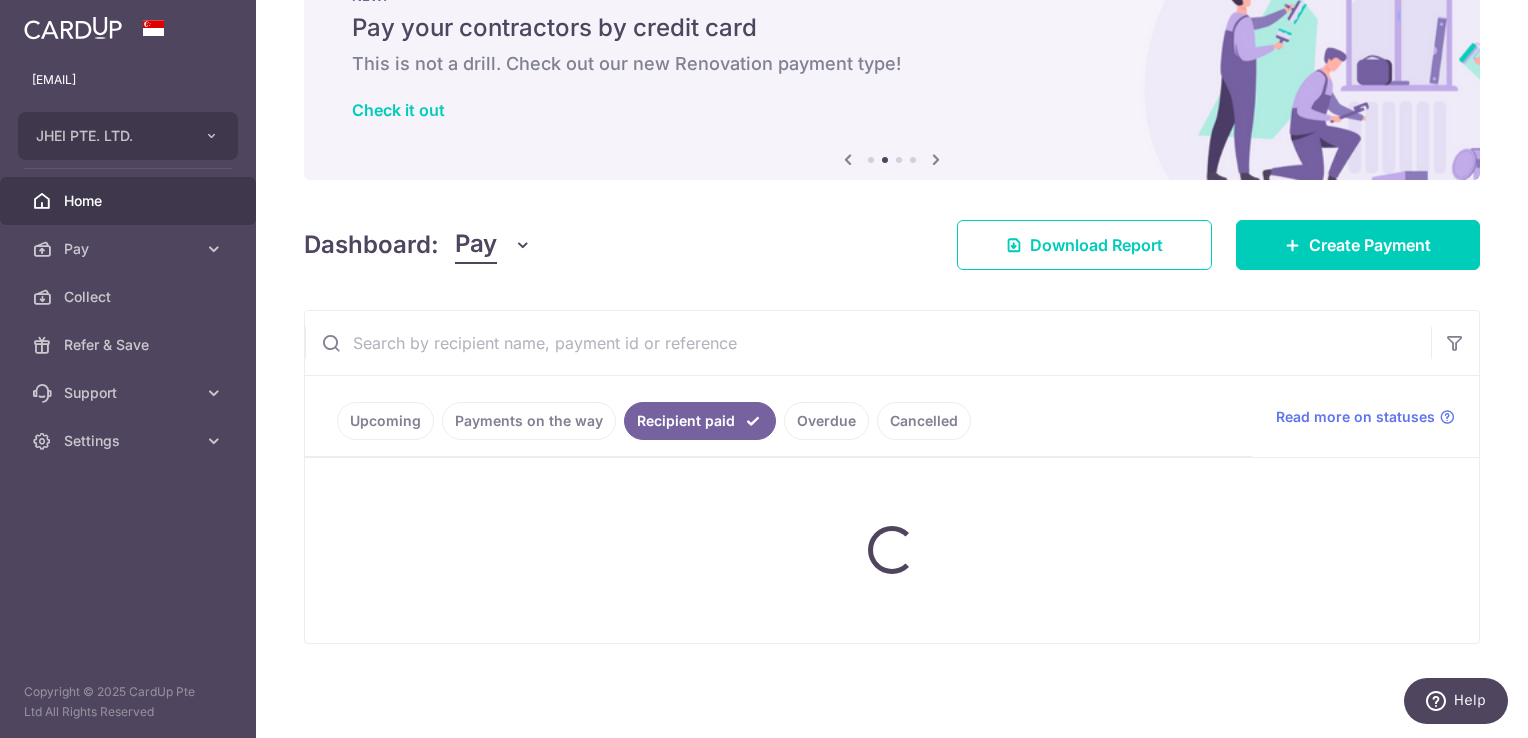 scroll, scrollTop: 73, scrollLeft: 0, axis: vertical 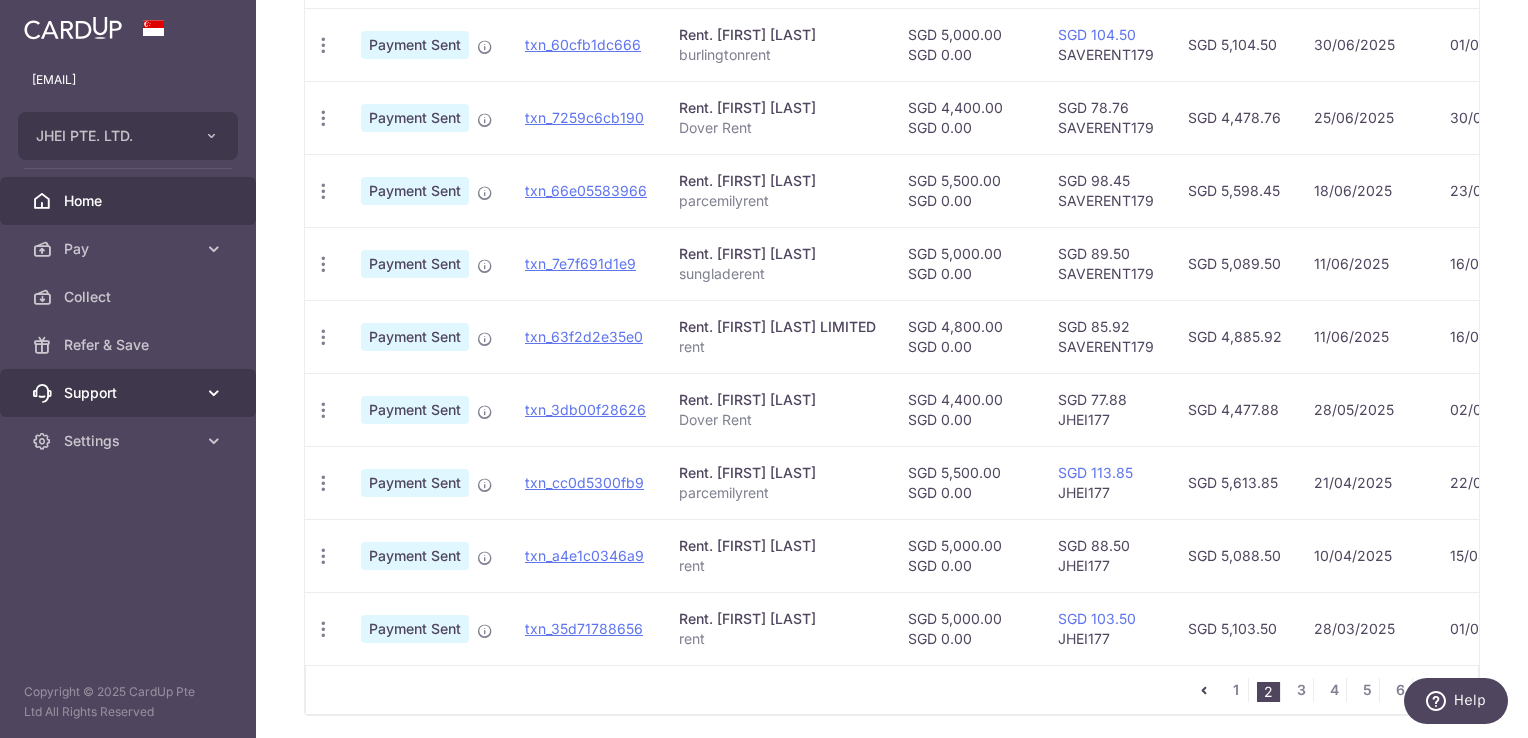 click on "Support" at bounding box center (130, 393) 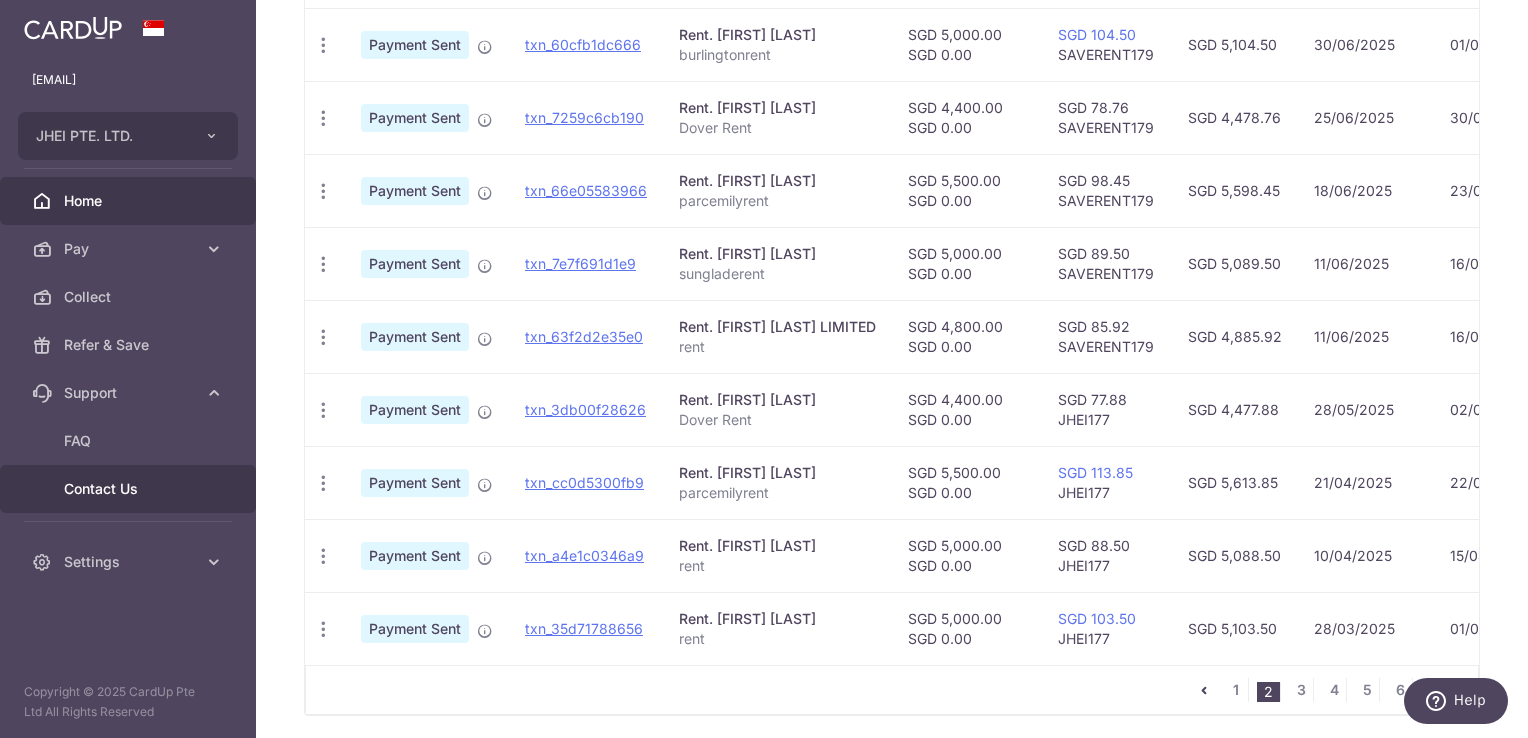 click on "Contact Us" at bounding box center (130, 489) 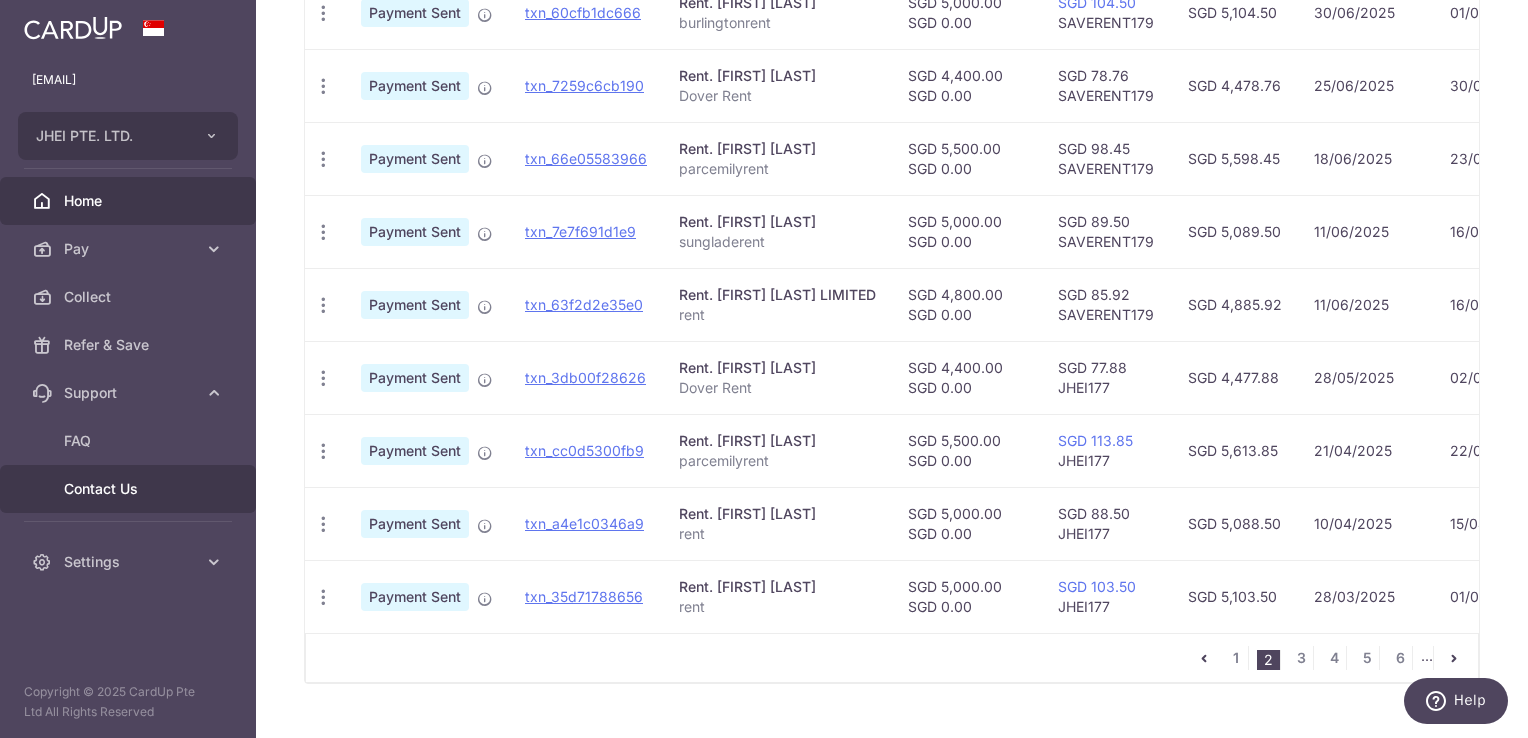scroll, scrollTop: 728, scrollLeft: 0, axis: vertical 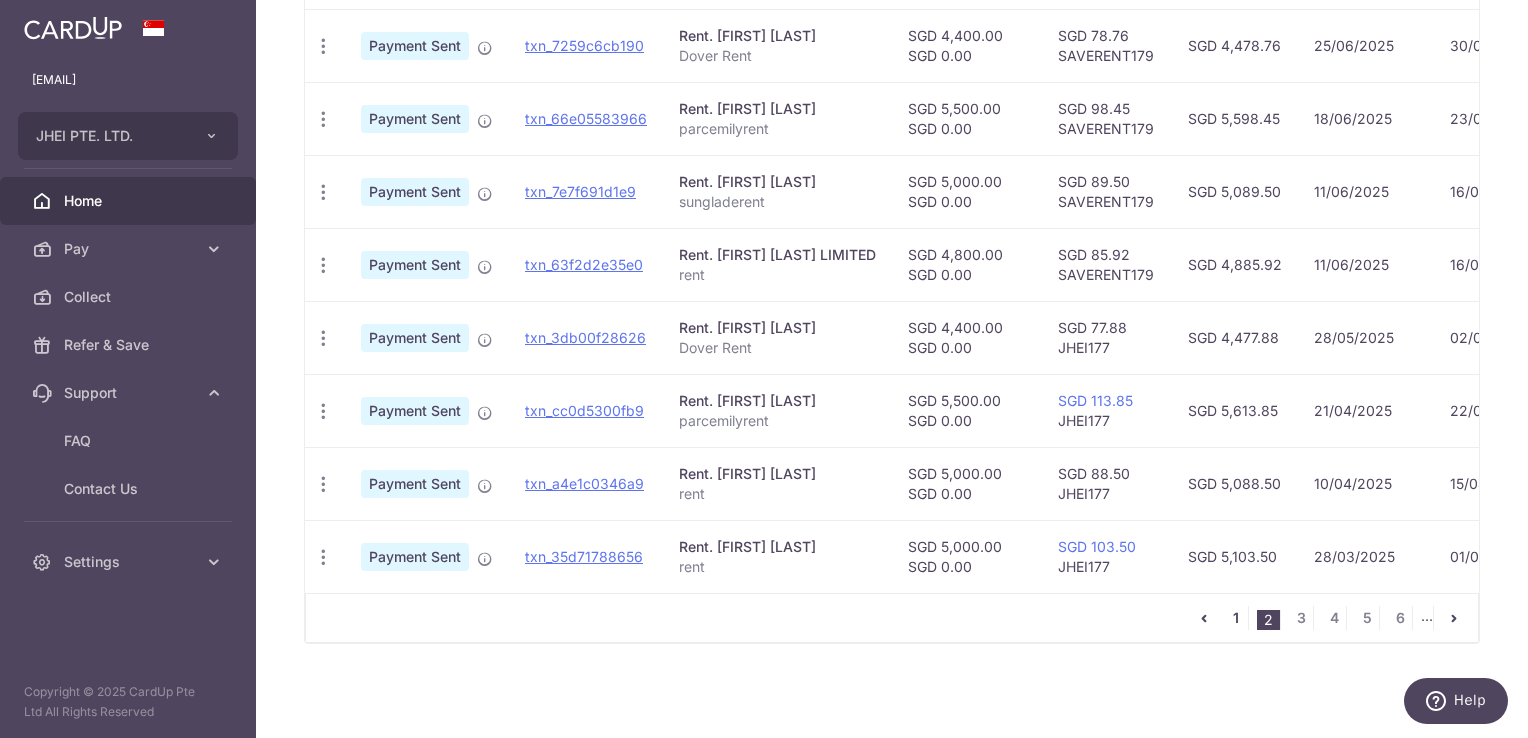 click on "1" at bounding box center [1236, 618] 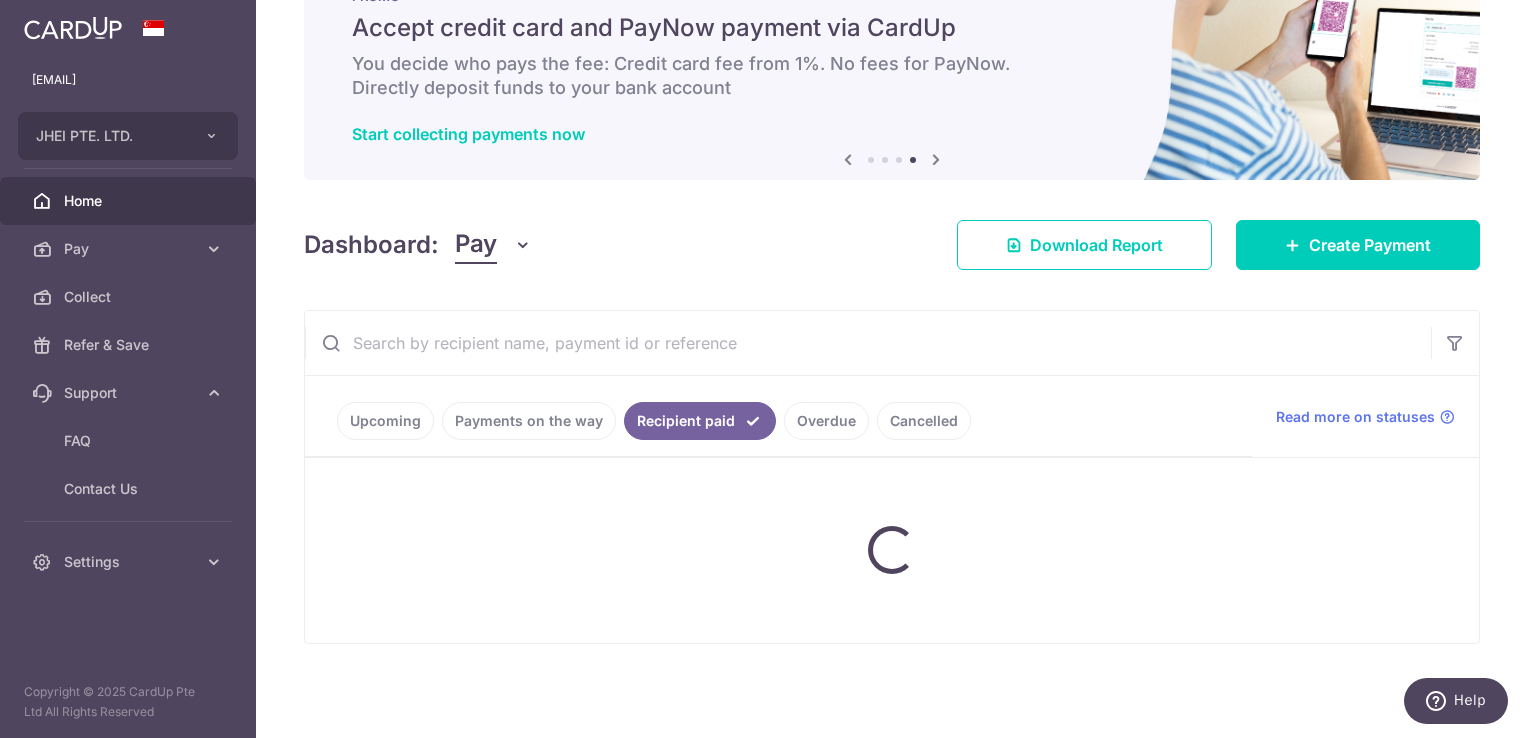 scroll, scrollTop: 73, scrollLeft: 0, axis: vertical 